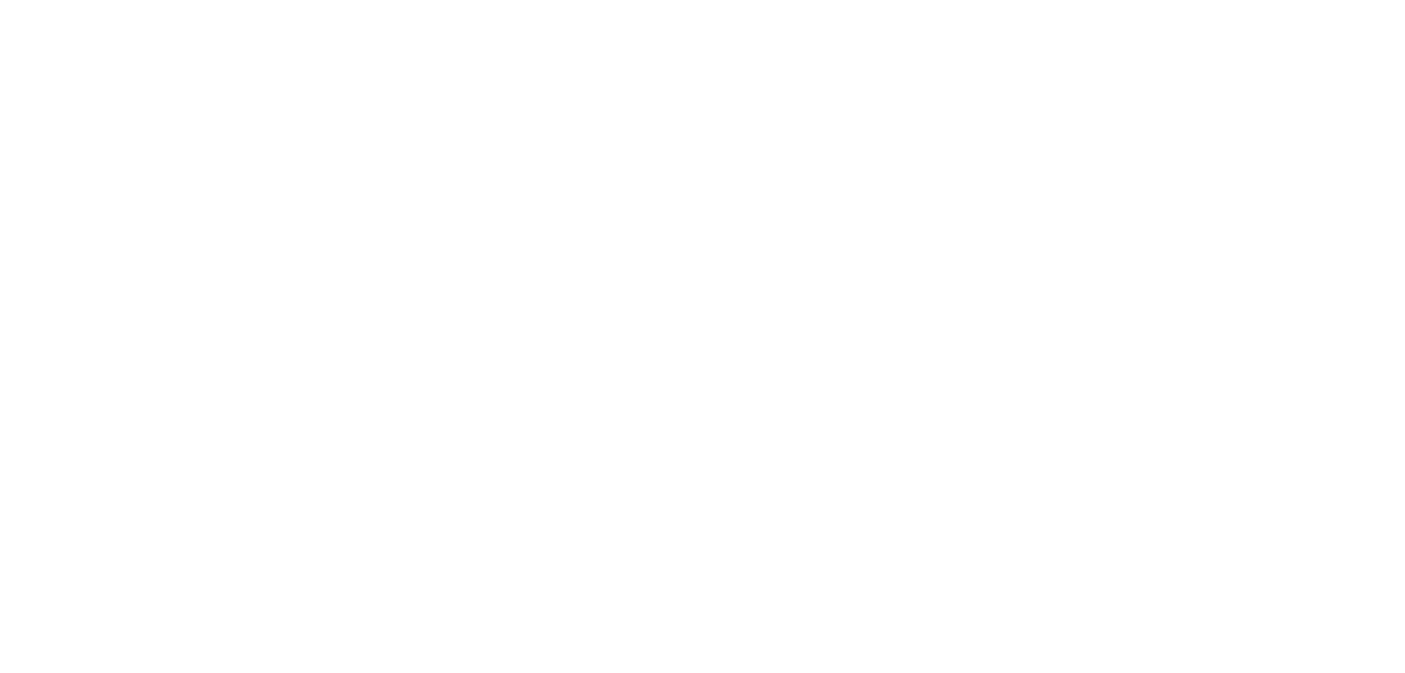 scroll, scrollTop: 0, scrollLeft: 0, axis: both 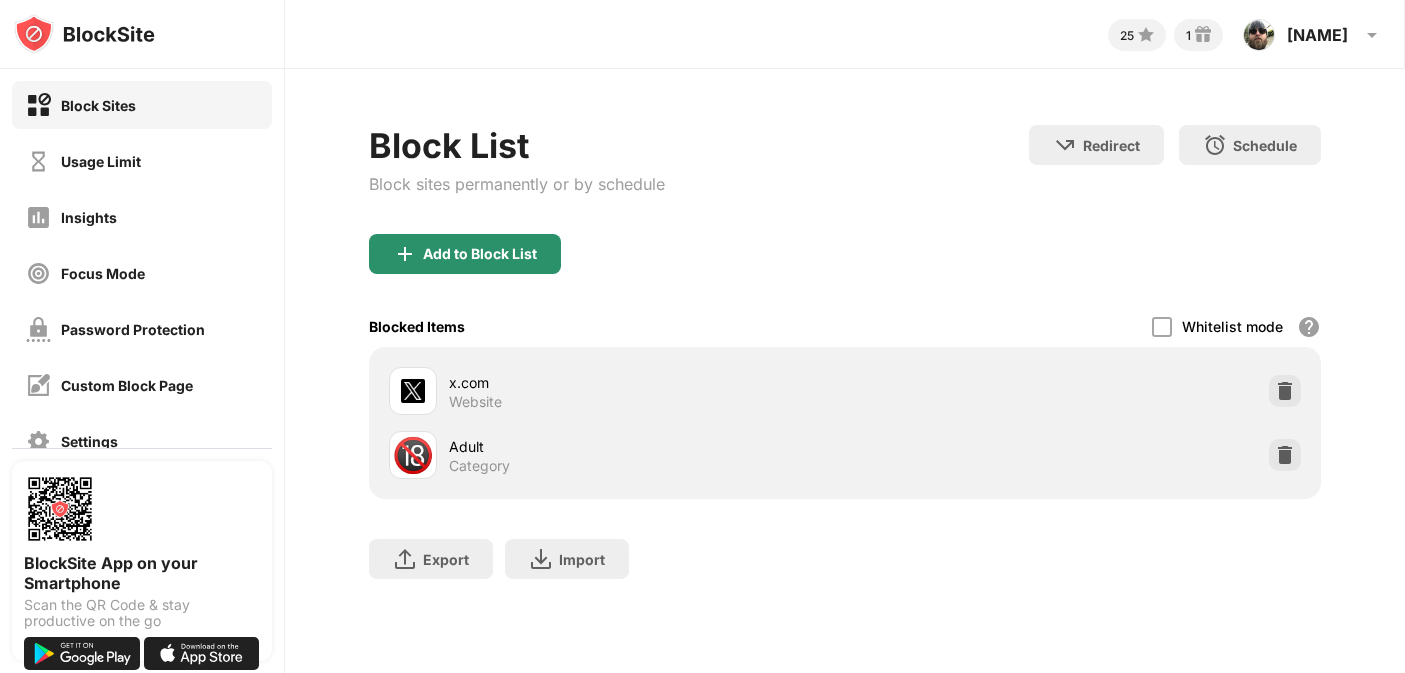 click on "Add to Block List" at bounding box center [480, 254] 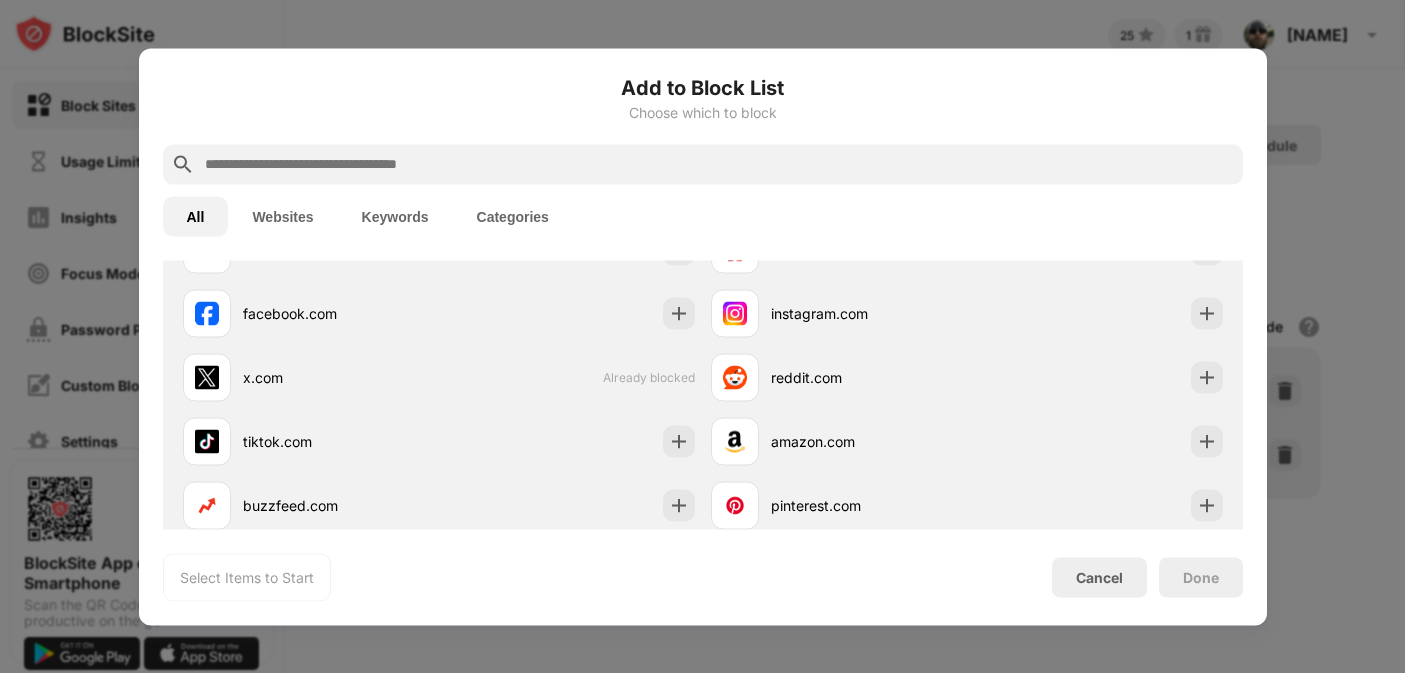 scroll, scrollTop: 398, scrollLeft: 0, axis: vertical 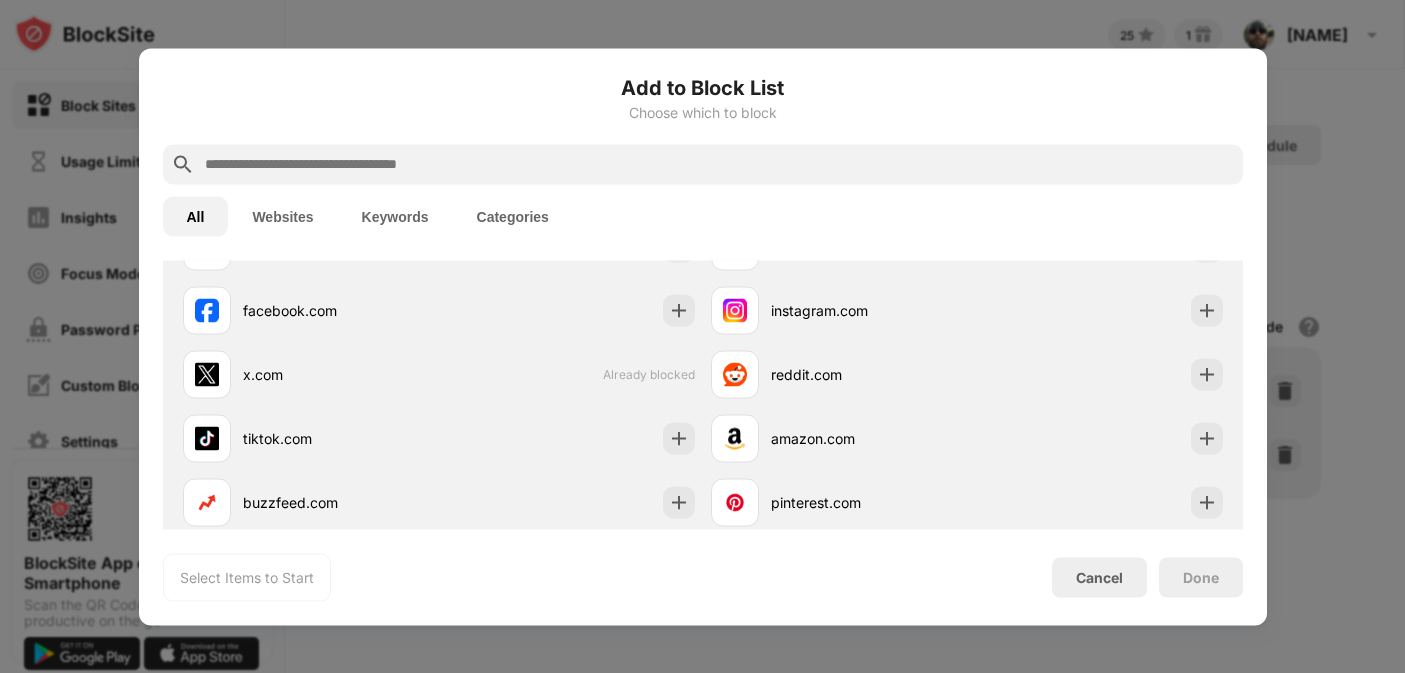 click at bounding box center [719, 164] 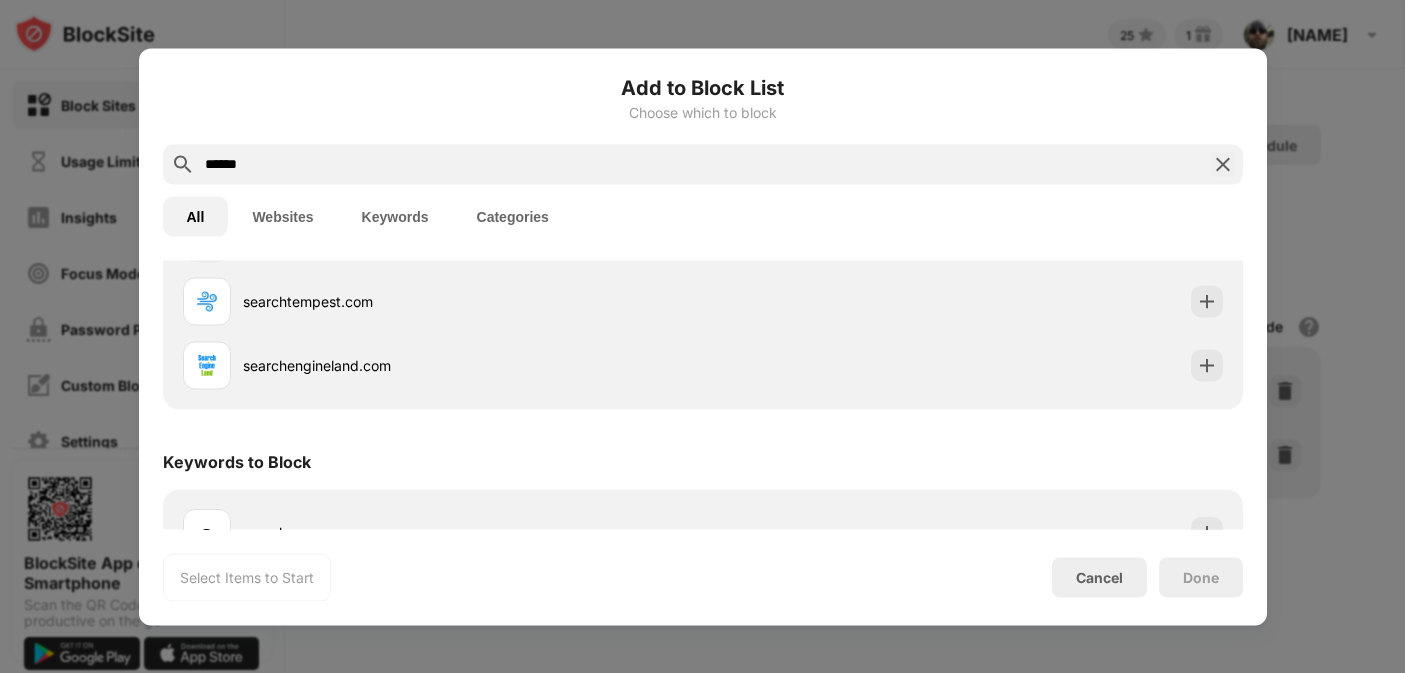 scroll, scrollTop: 363, scrollLeft: 0, axis: vertical 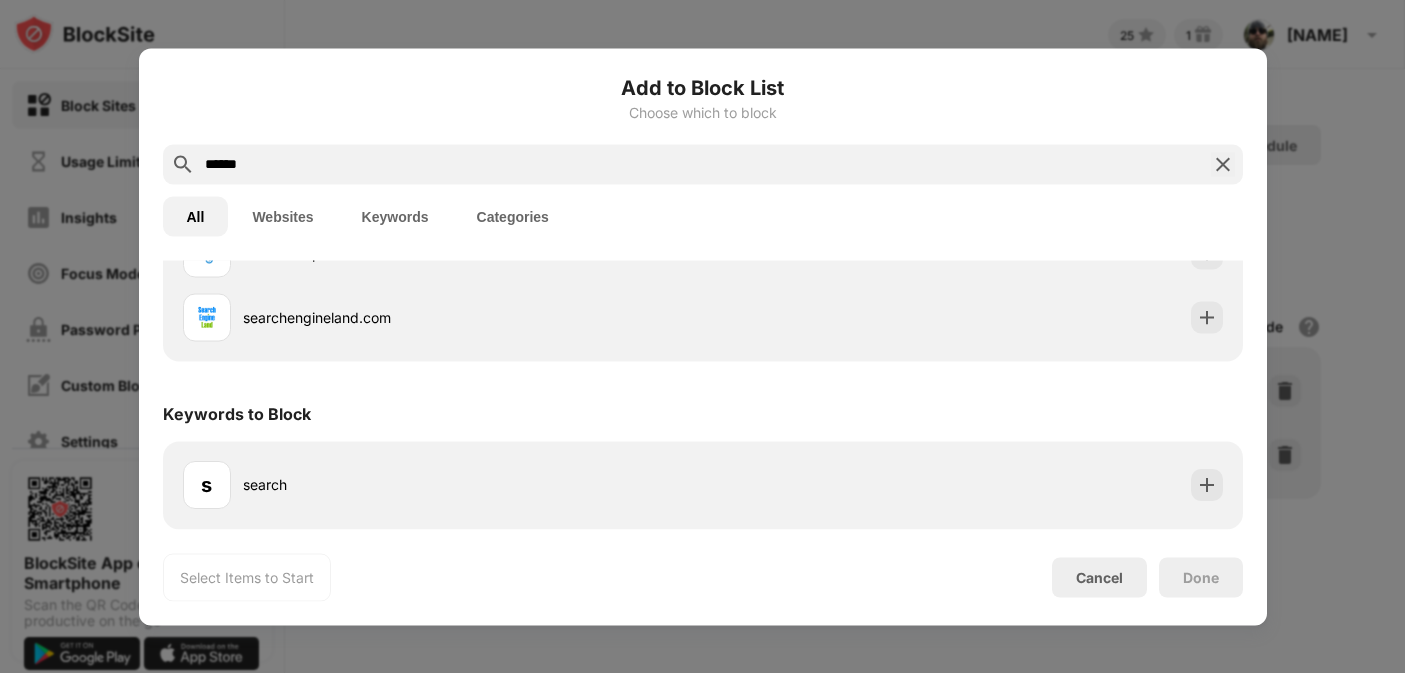 click on "Categories" at bounding box center [513, 216] 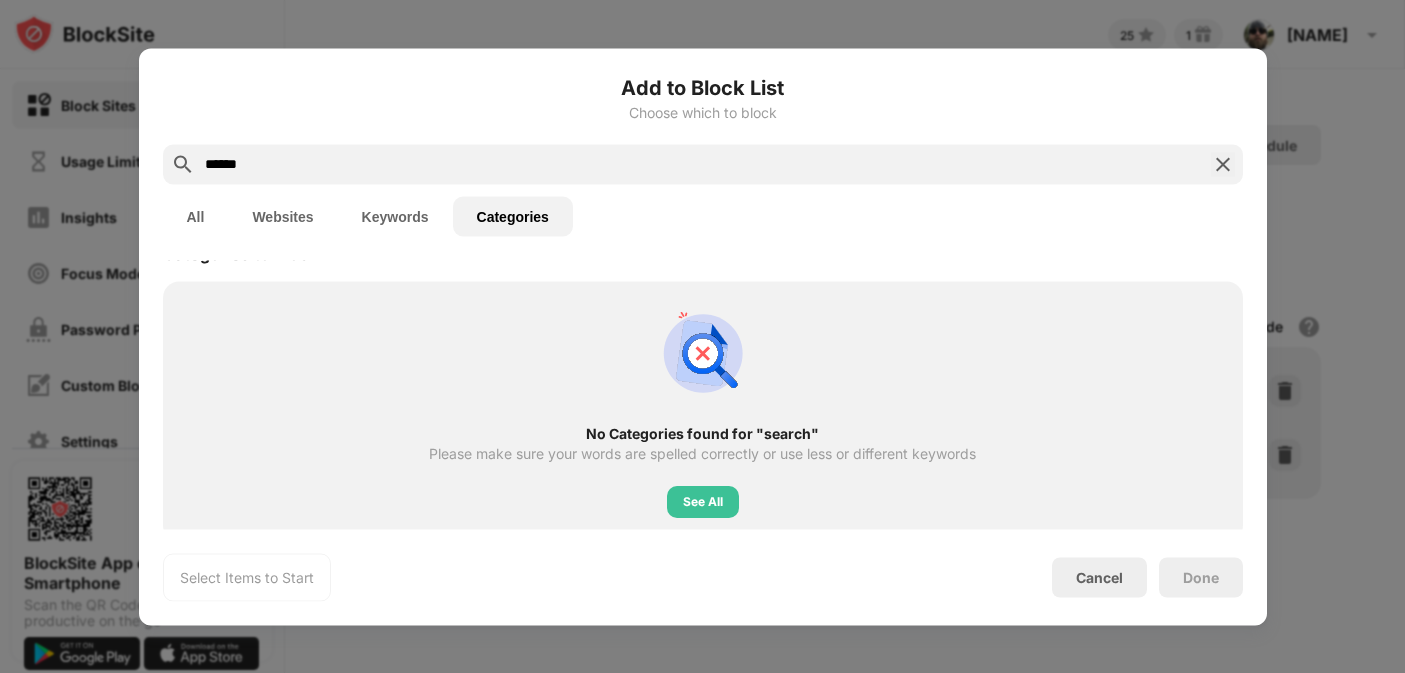 scroll, scrollTop: 0, scrollLeft: 0, axis: both 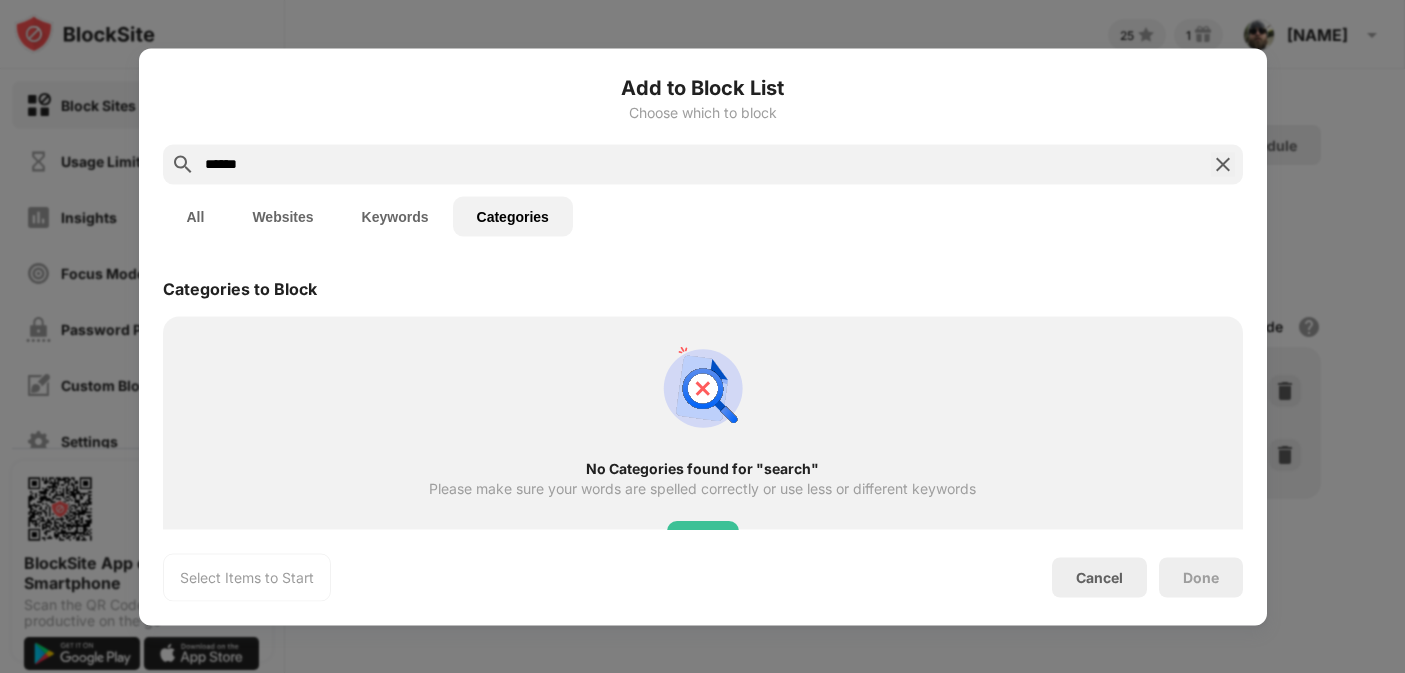 click on "******" at bounding box center [703, 164] 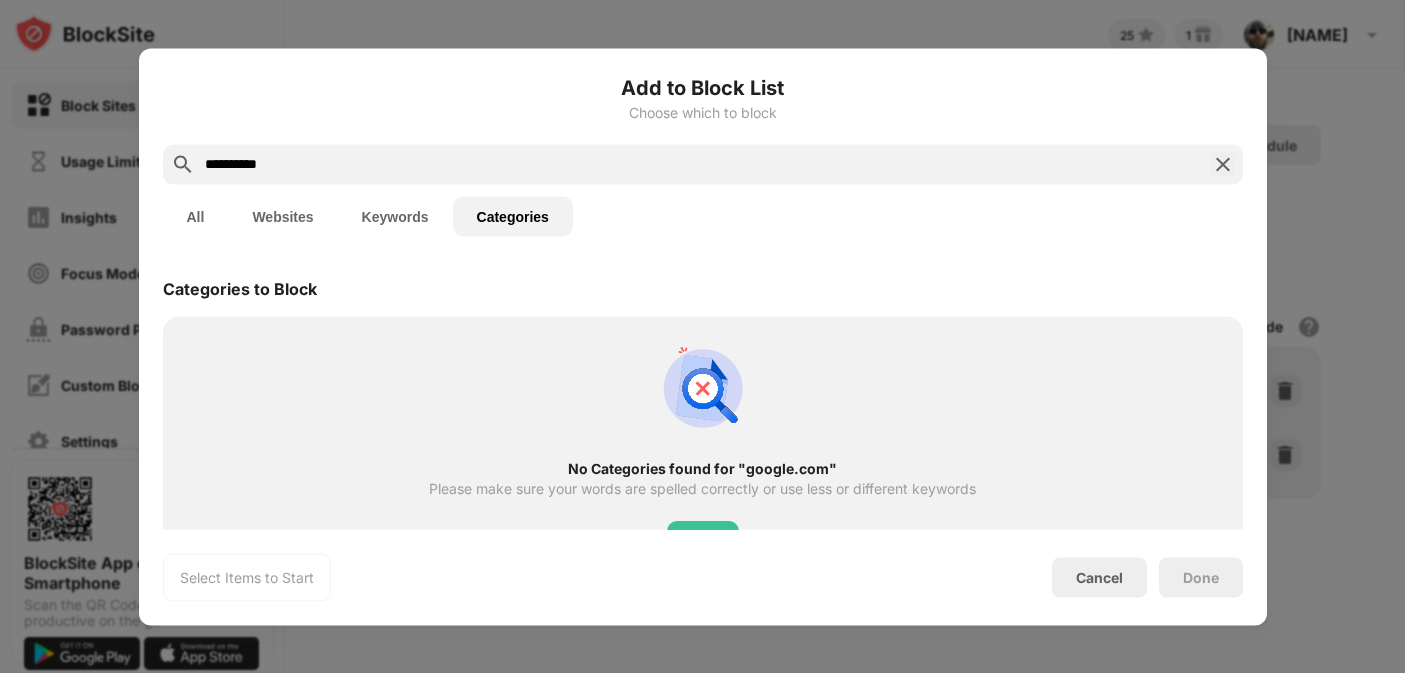 type on "**********" 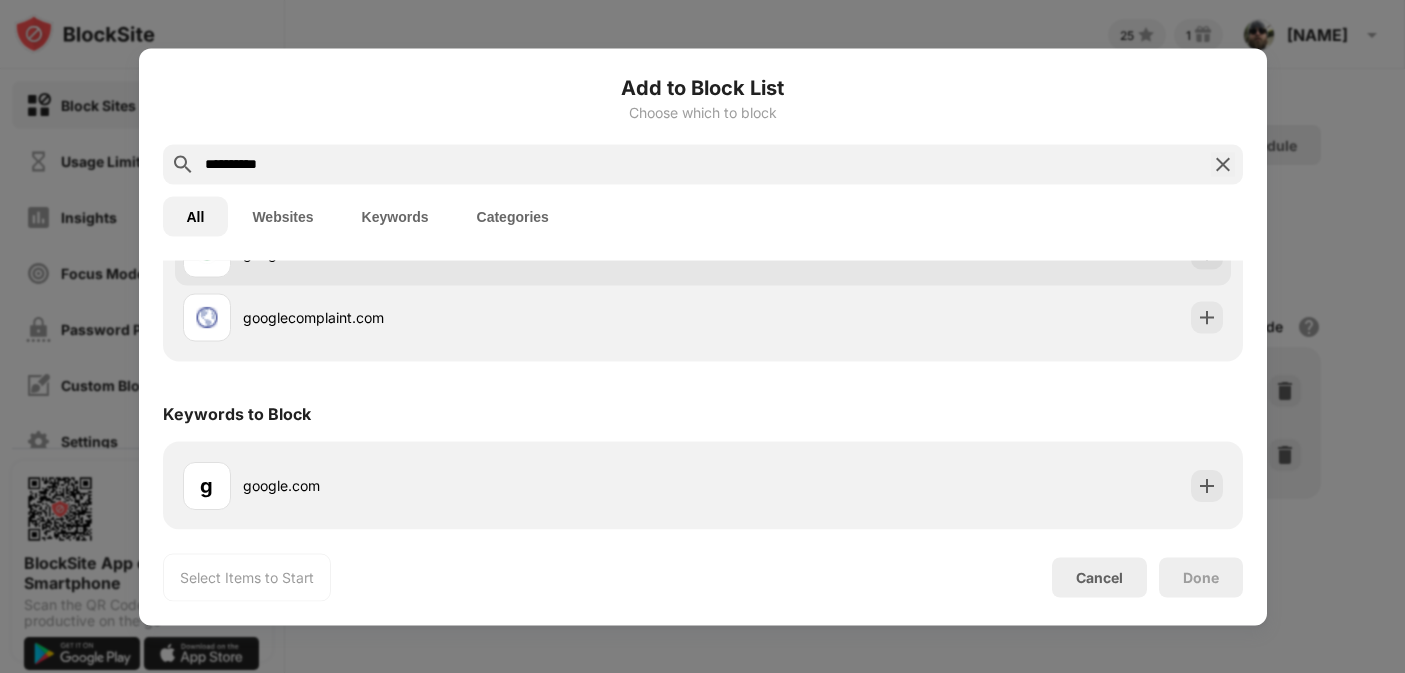 scroll, scrollTop: 0, scrollLeft: 0, axis: both 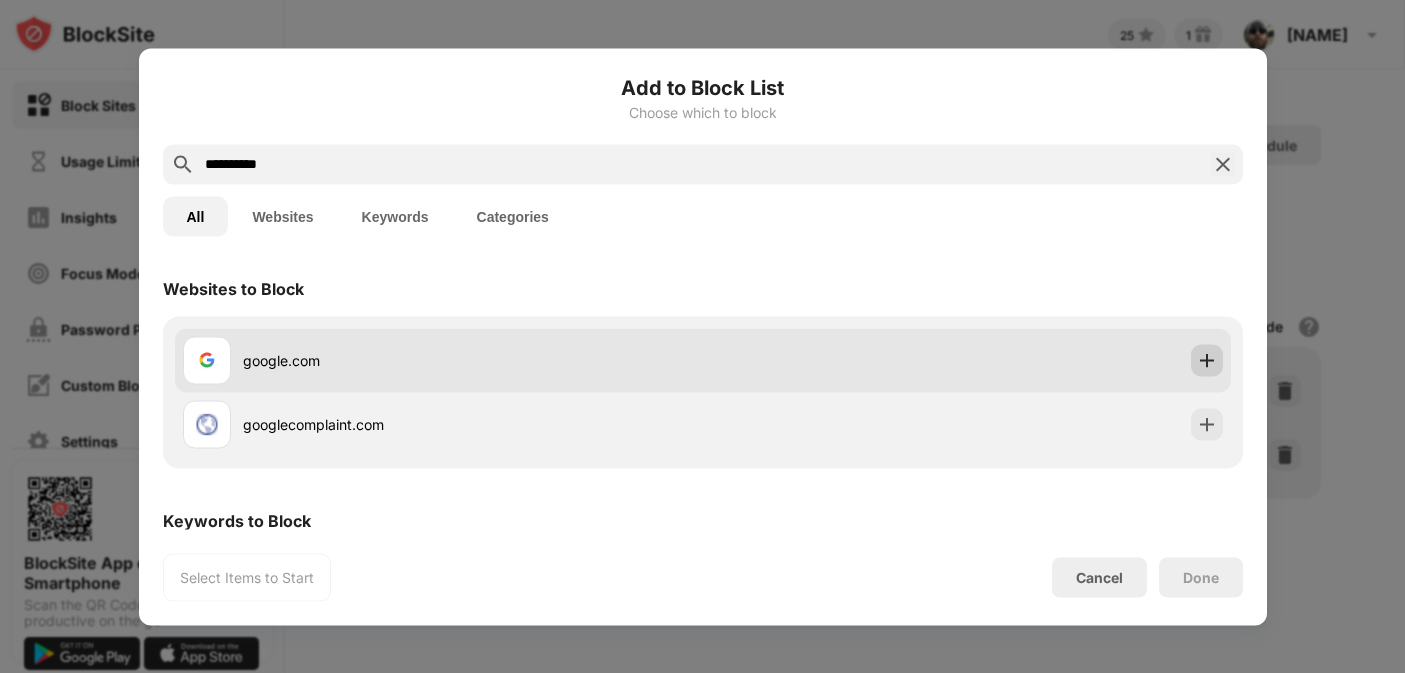 click at bounding box center [1207, 360] 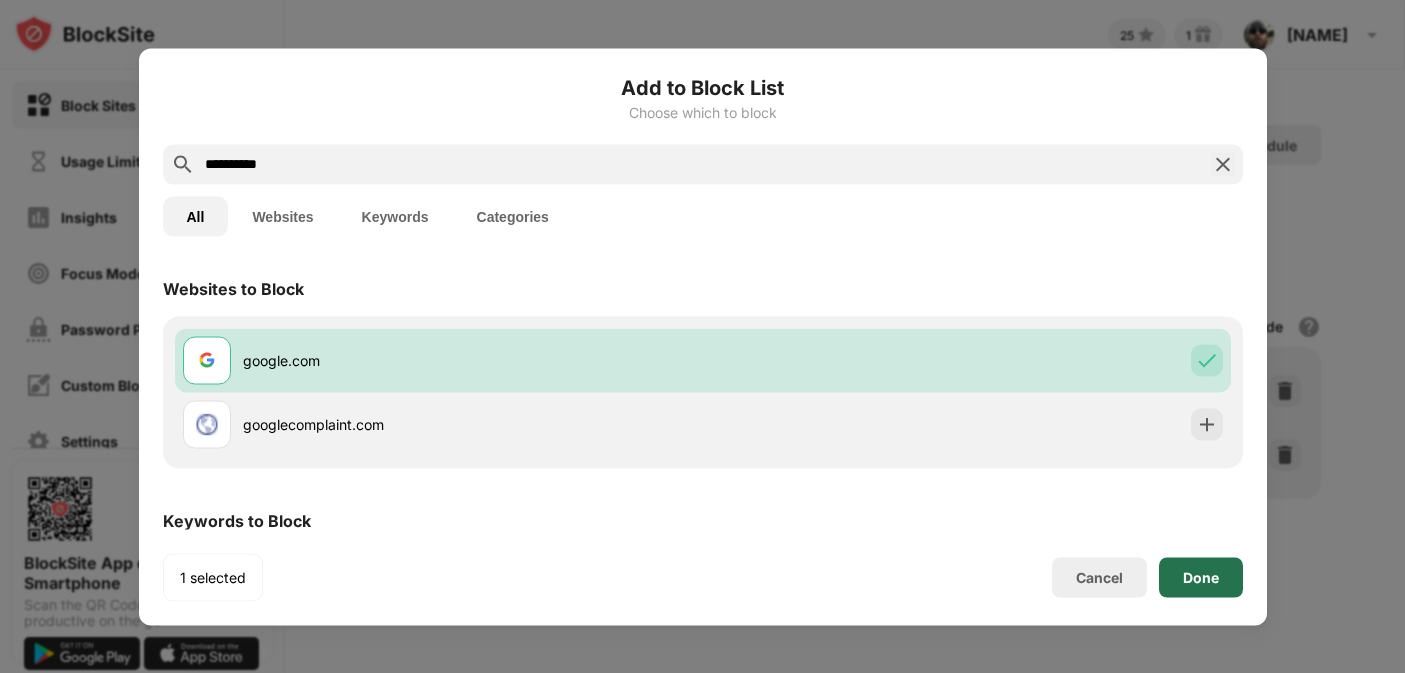 click on "Done" at bounding box center [1201, 577] 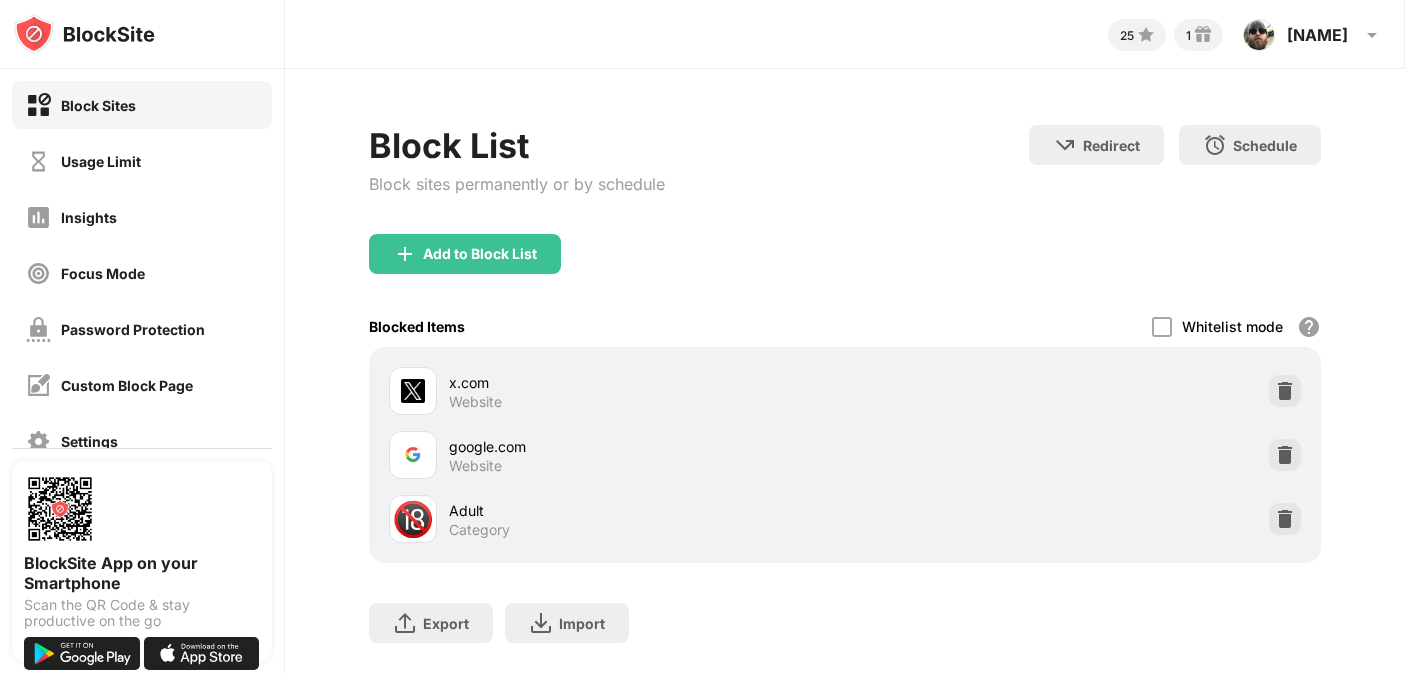 scroll, scrollTop: 45, scrollLeft: 0, axis: vertical 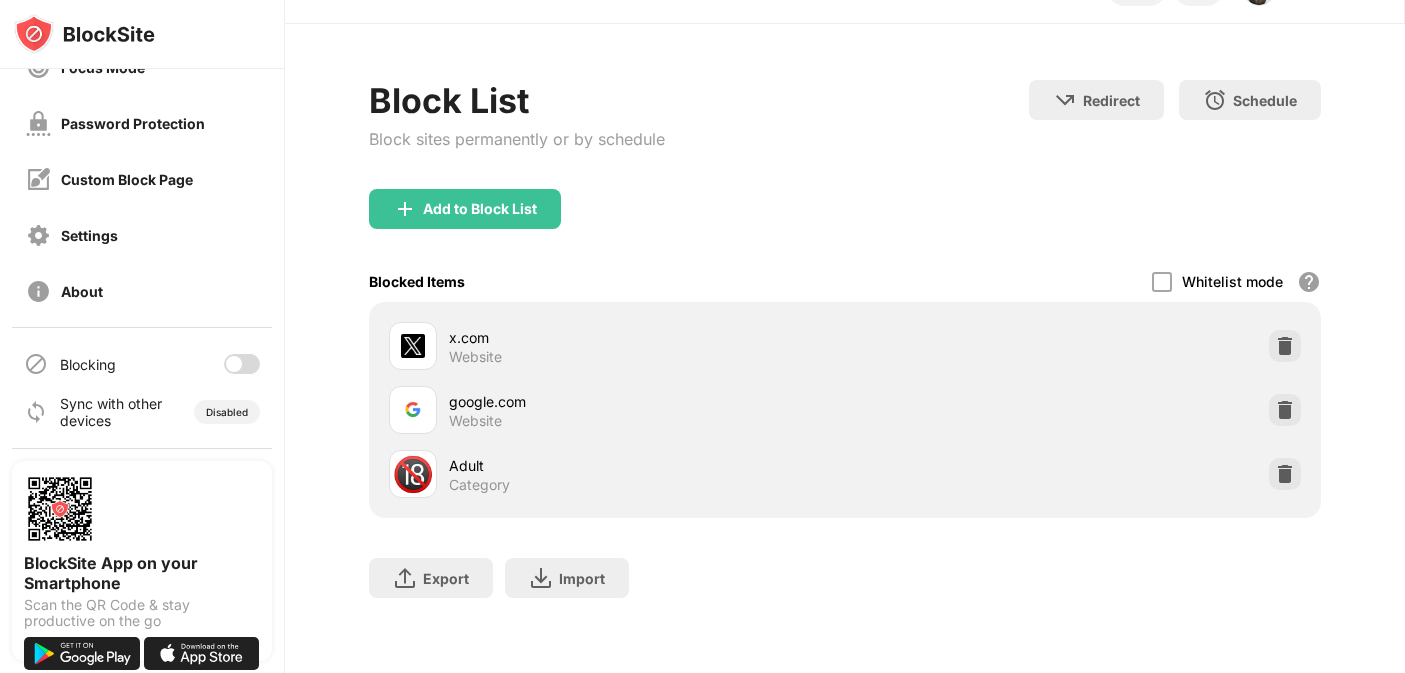 click at bounding box center (242, 364) 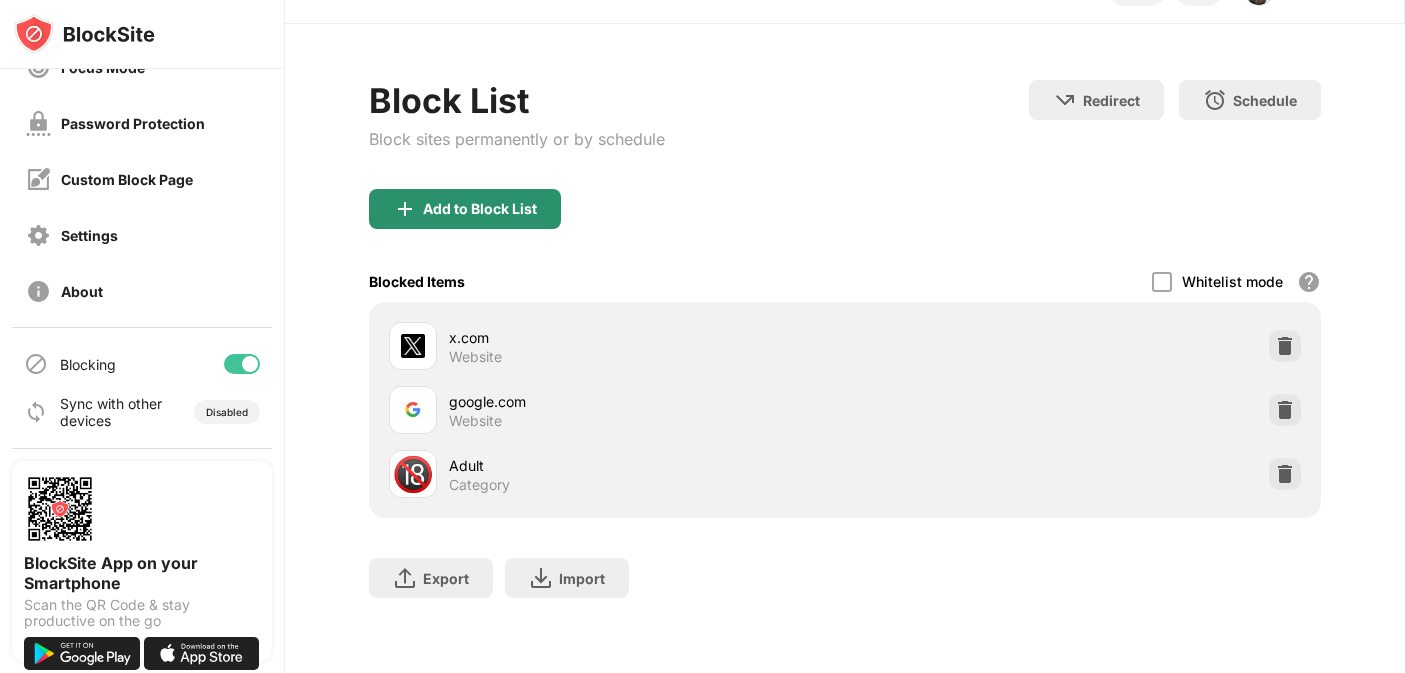 click on "Add to Block List" at bounding box center [480, 209] 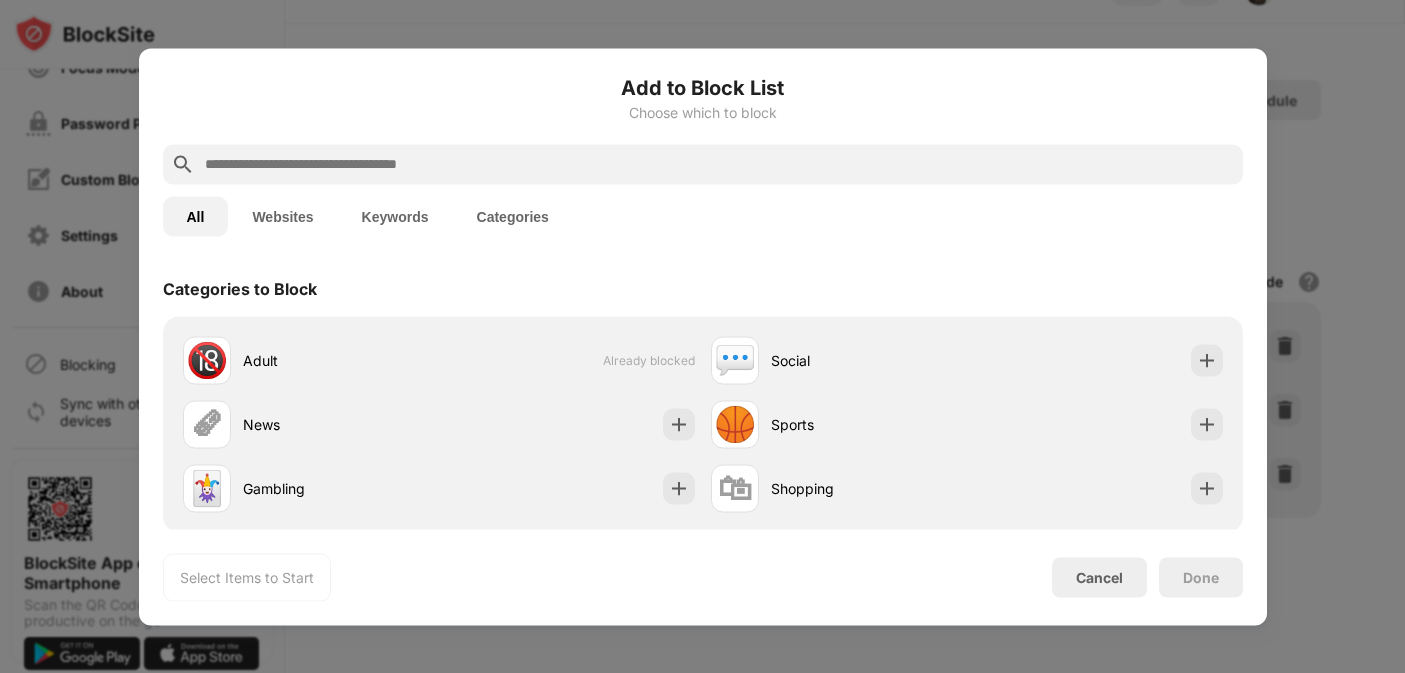 click at bounding box center [719, 164] 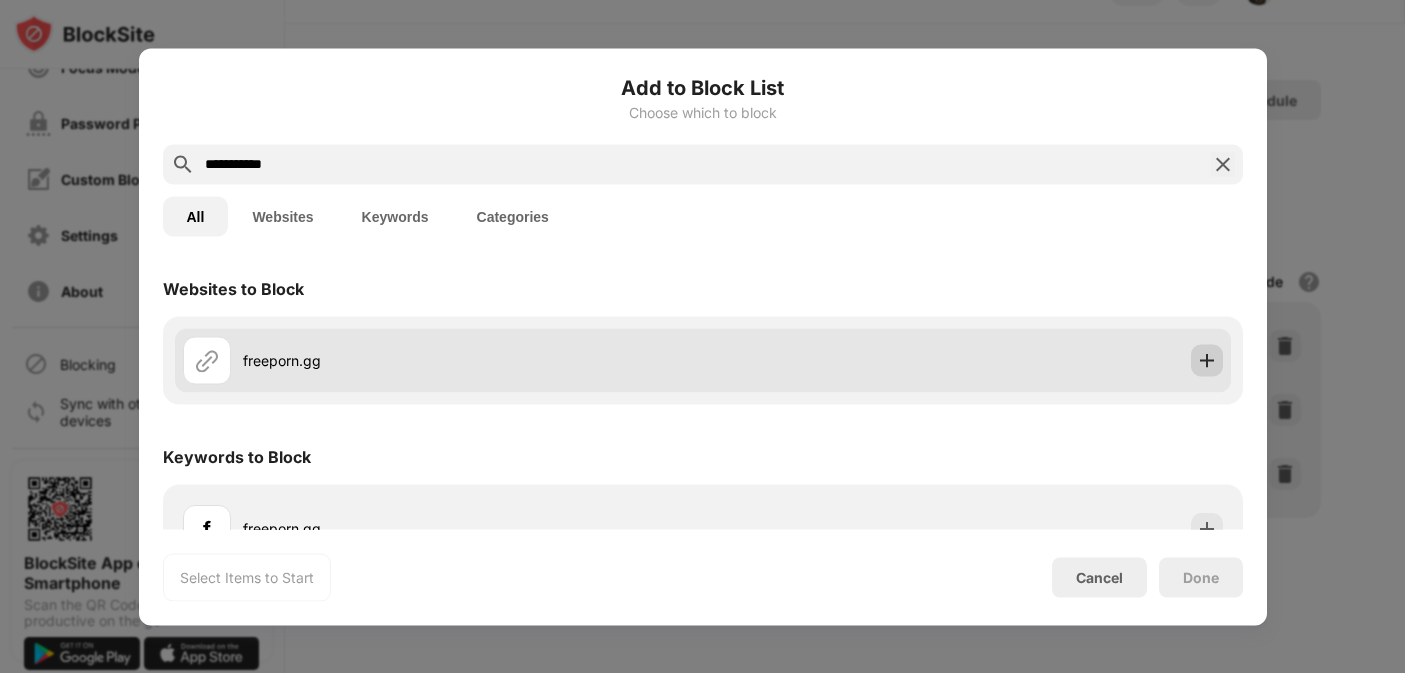 type on "**********" 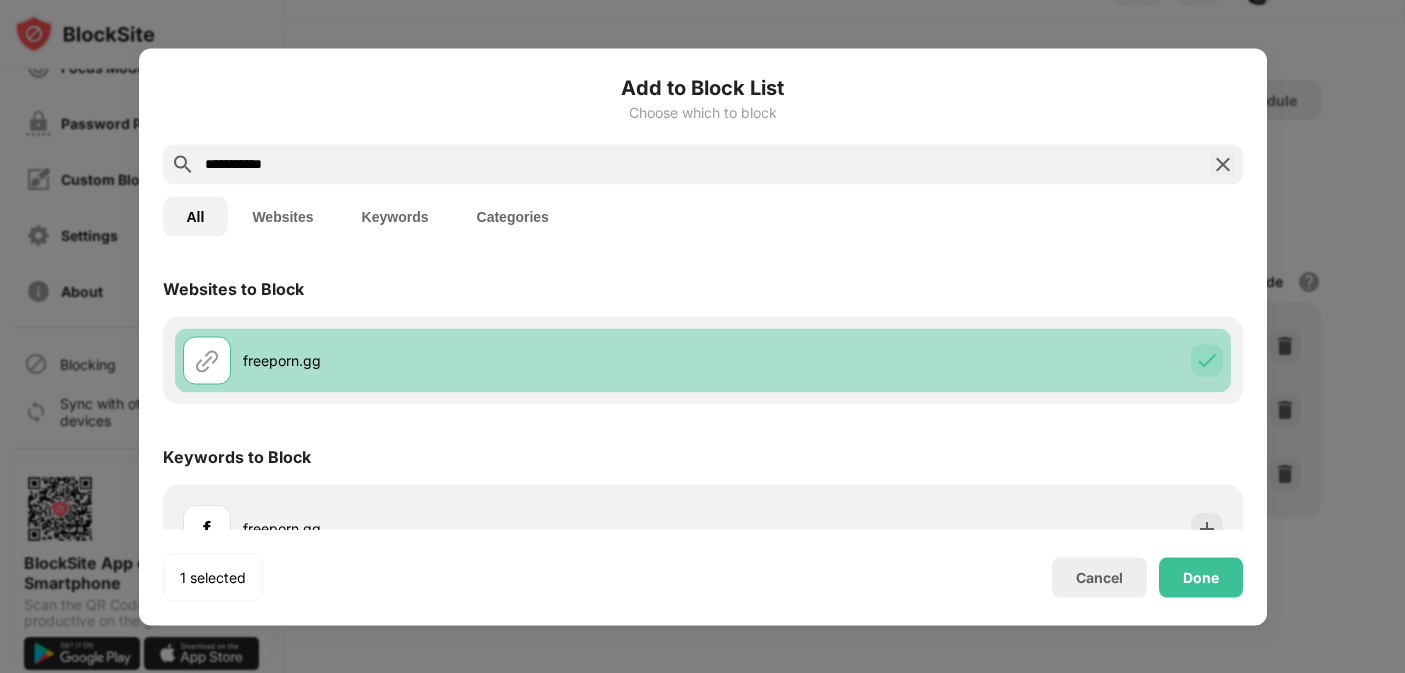 scroll, scrollTop: 43, scrollLeft: 0, axis: vertical 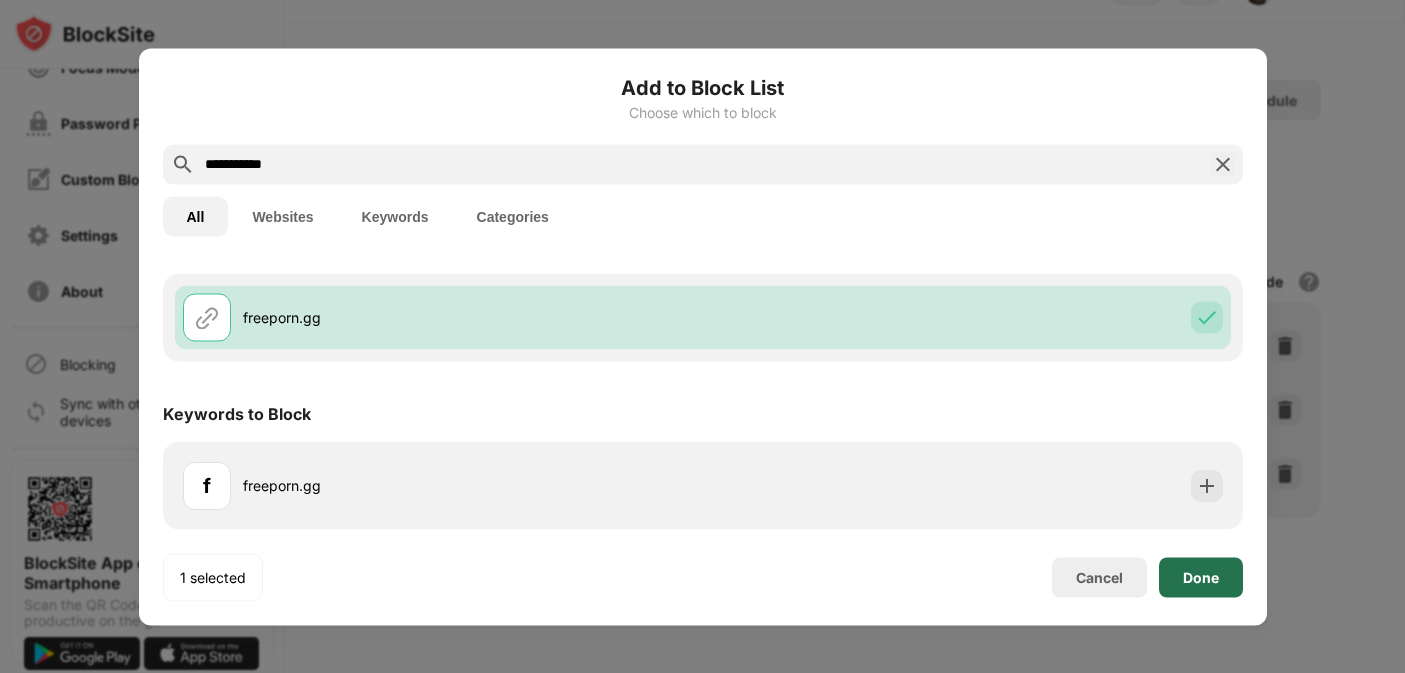 click on "Done" at bounding box center [1201, 577] 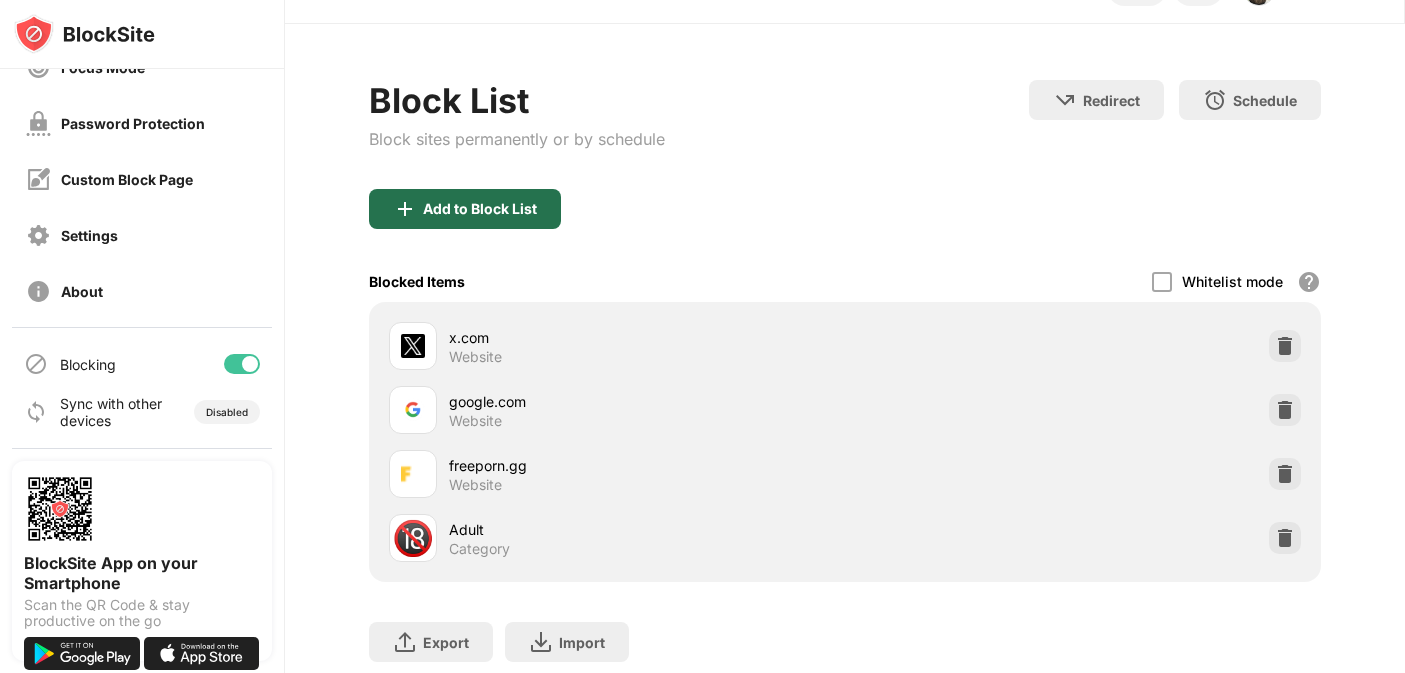 click on "Add to Block List" at bounding box center (480, 209) 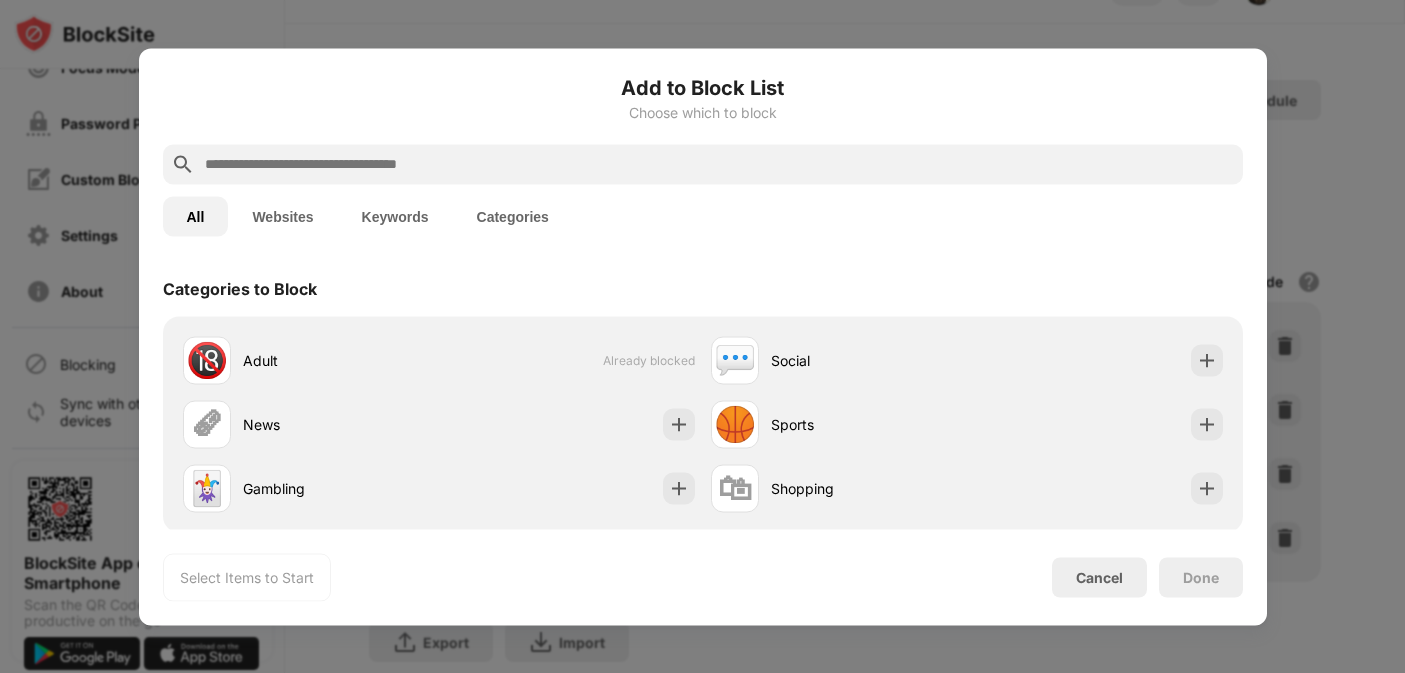 click at bounding box center [719, 164] 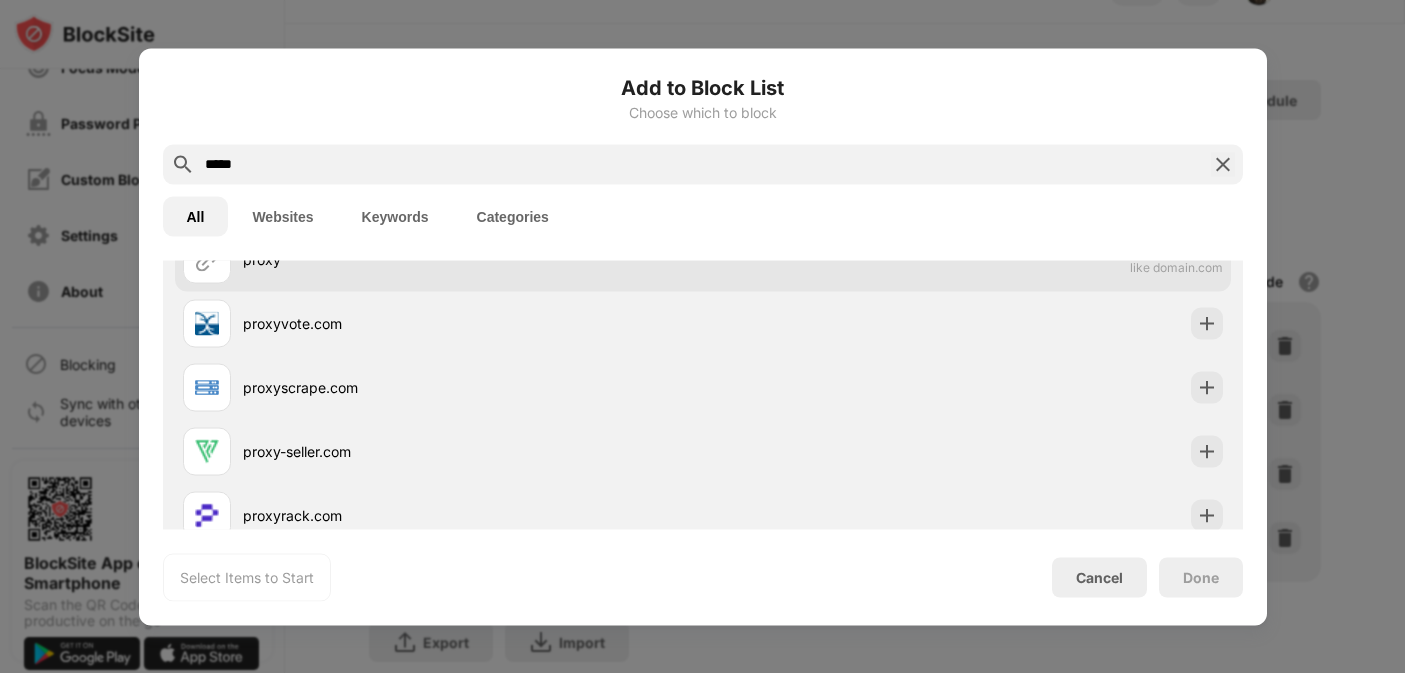 scroll, scrollTop: 0, scrollLeft: 0, axis: both 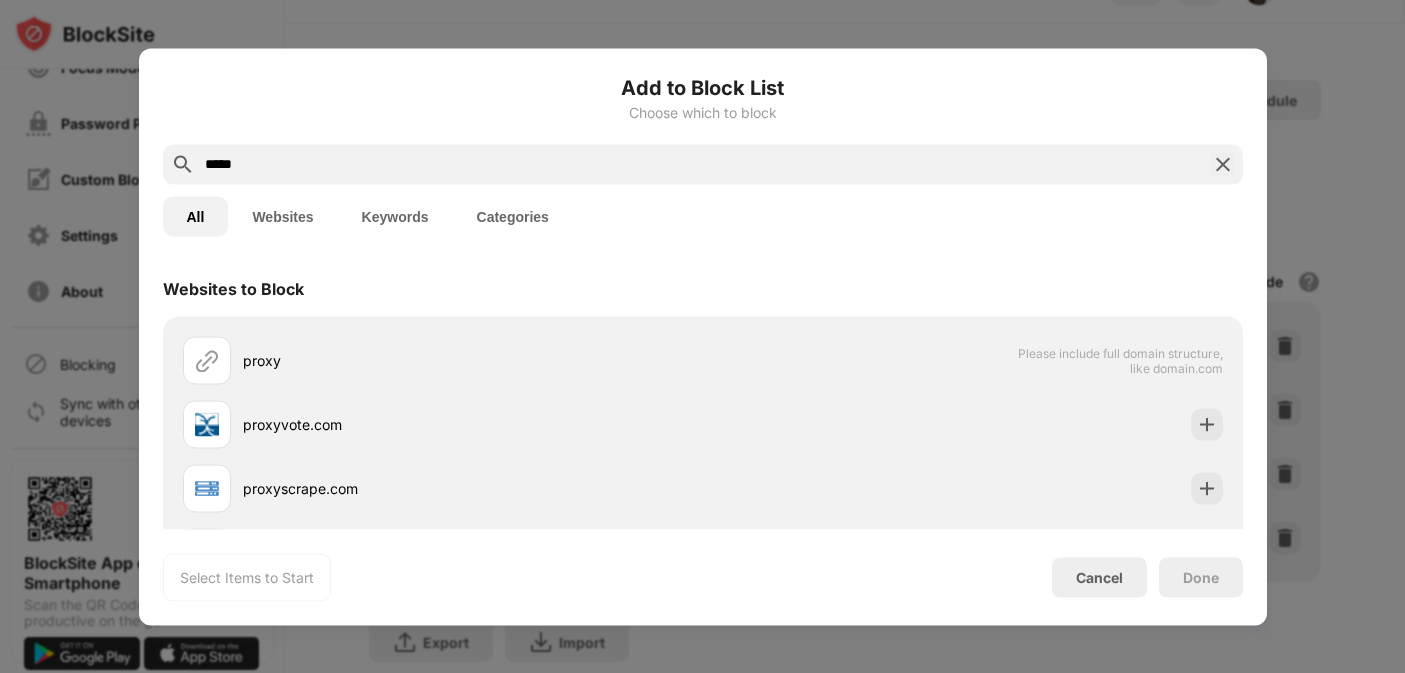 type on "*****" 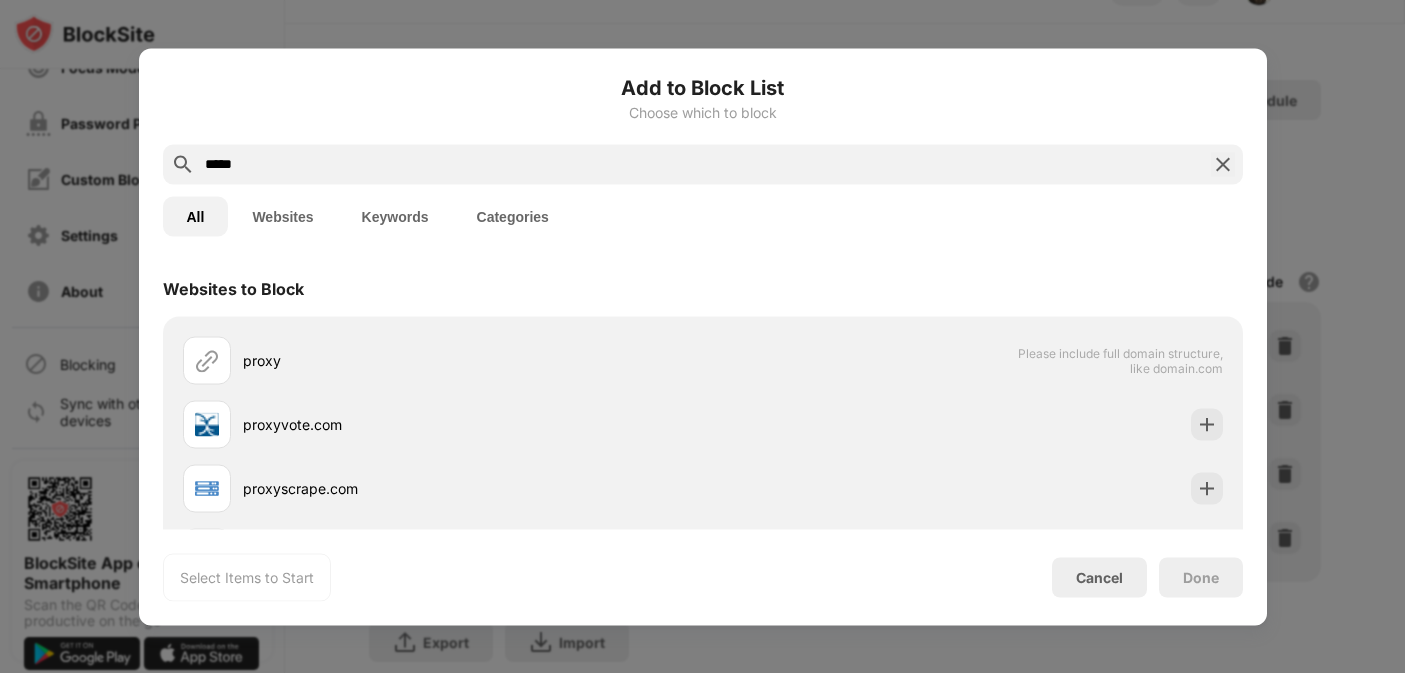 click on "Categories" at bounding box center [513, 216] 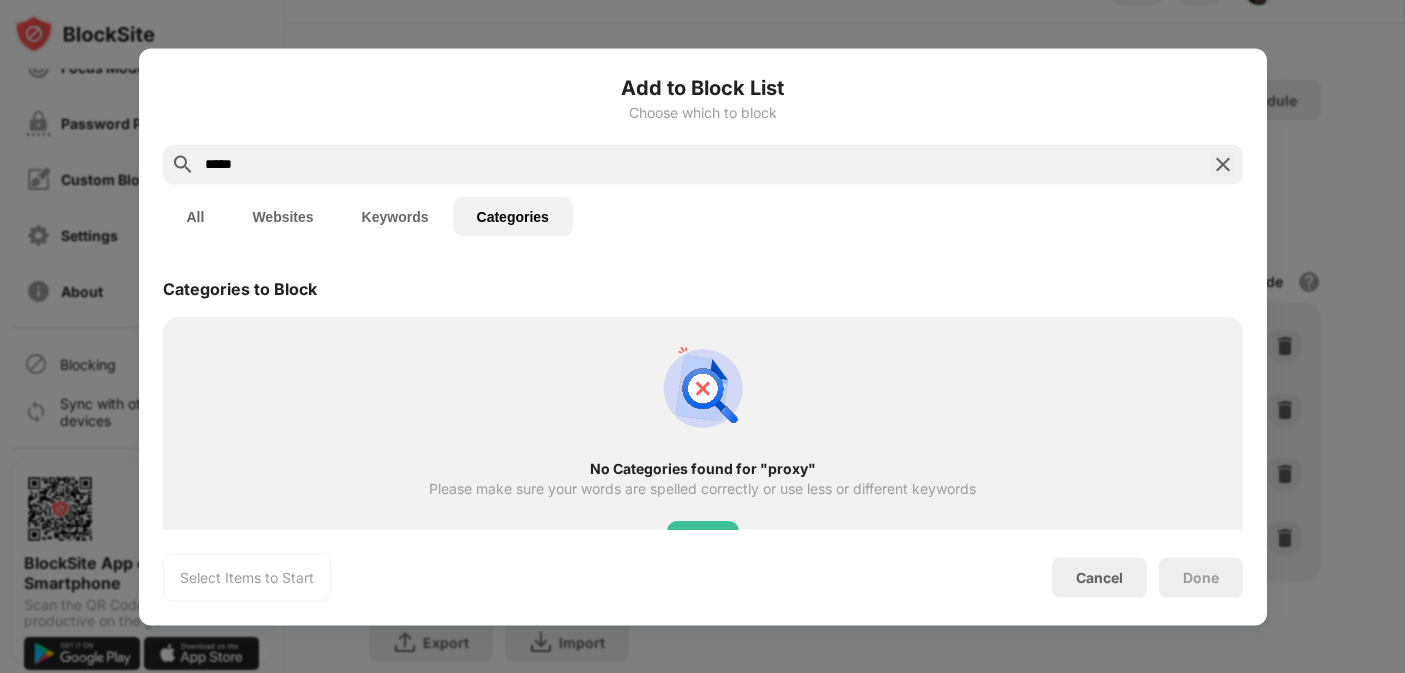 scroll, scrollTop: 71, scrollLeft: 0, axis: vertical 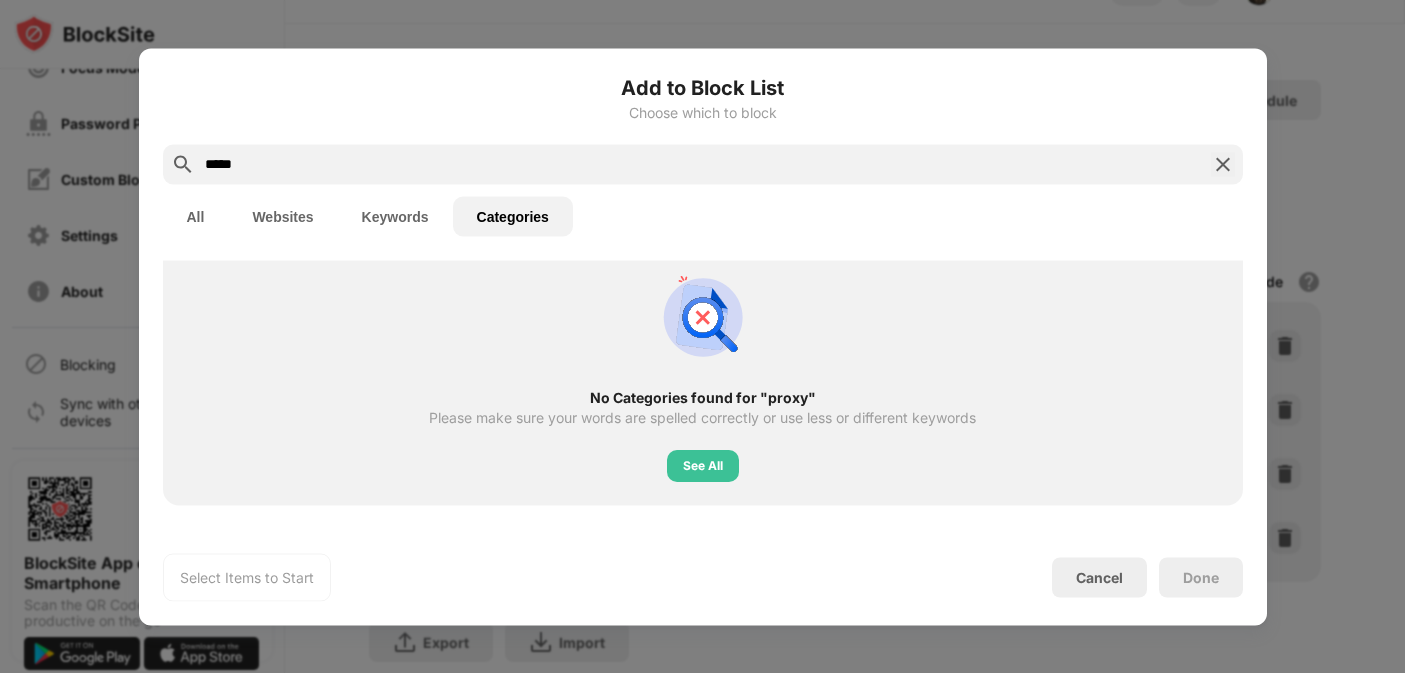 click at bounding box center (1223, 164) 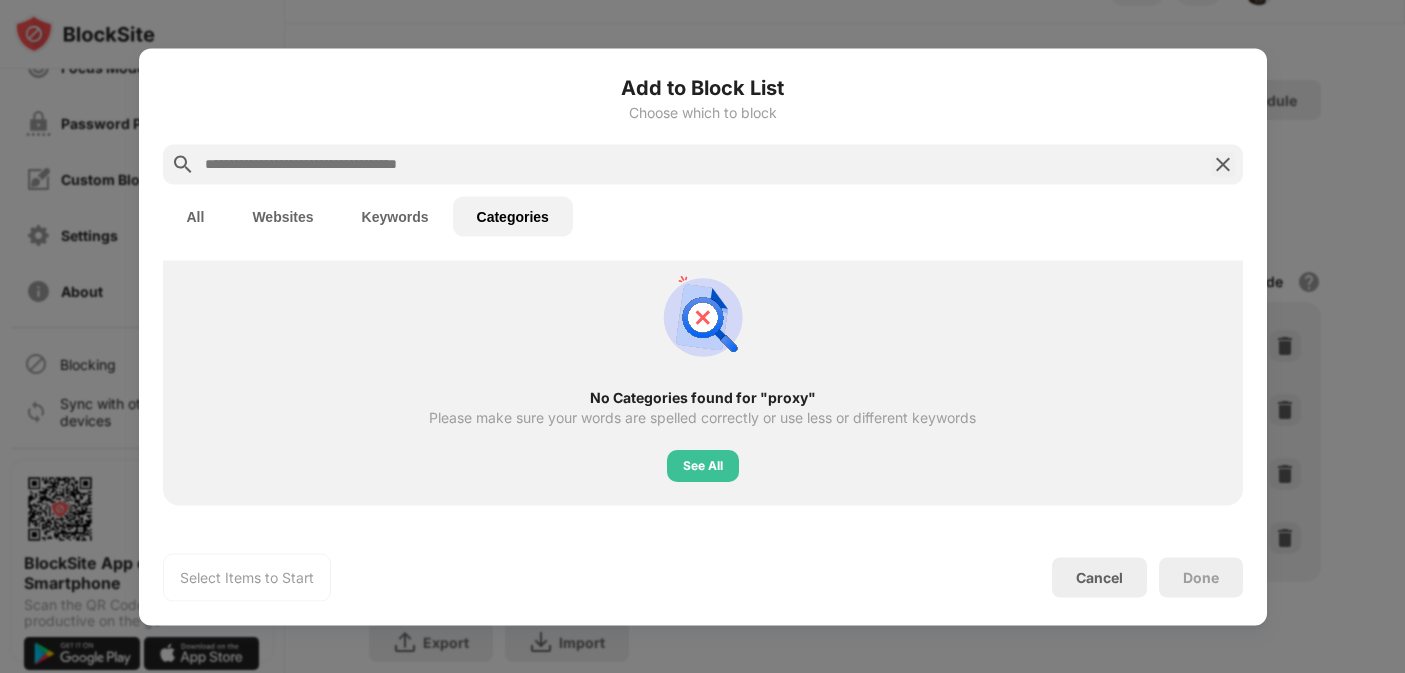 scroll, scrollTop: 0, scrollLeft: 0, axis: both 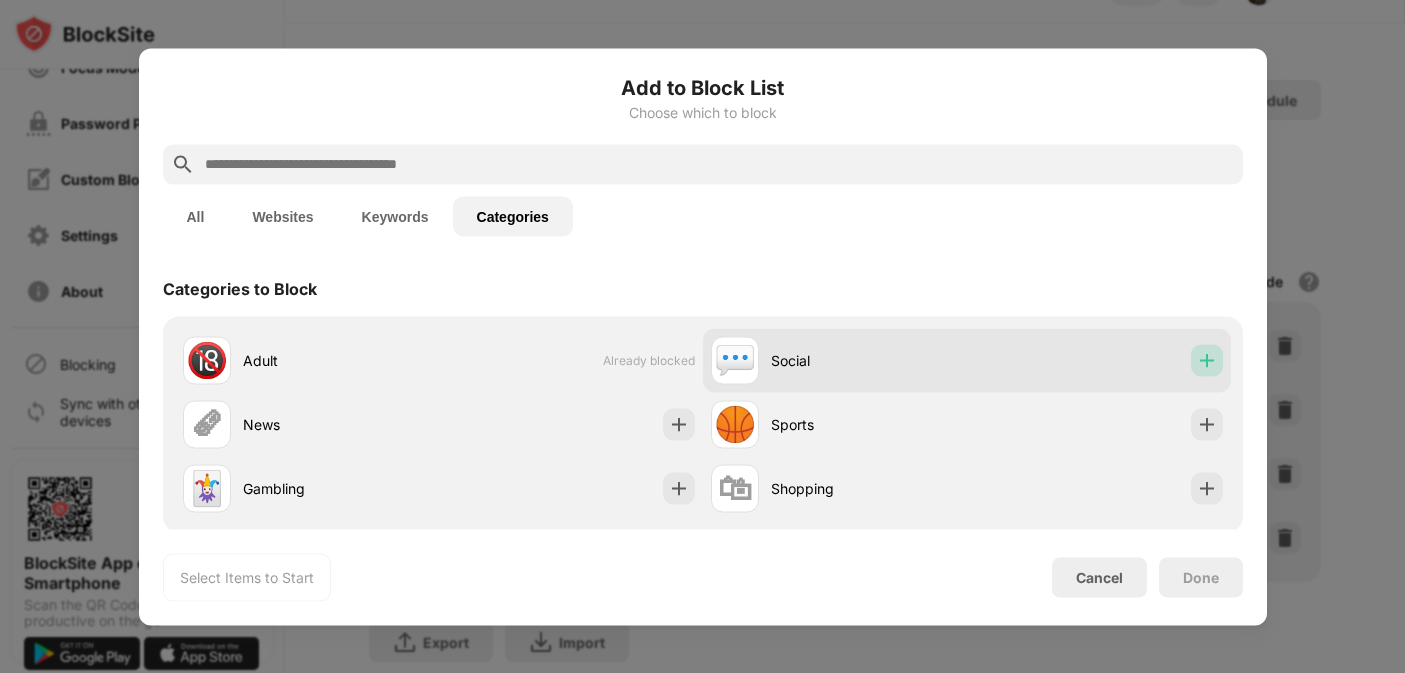 click at bounding box center (1207, 360) 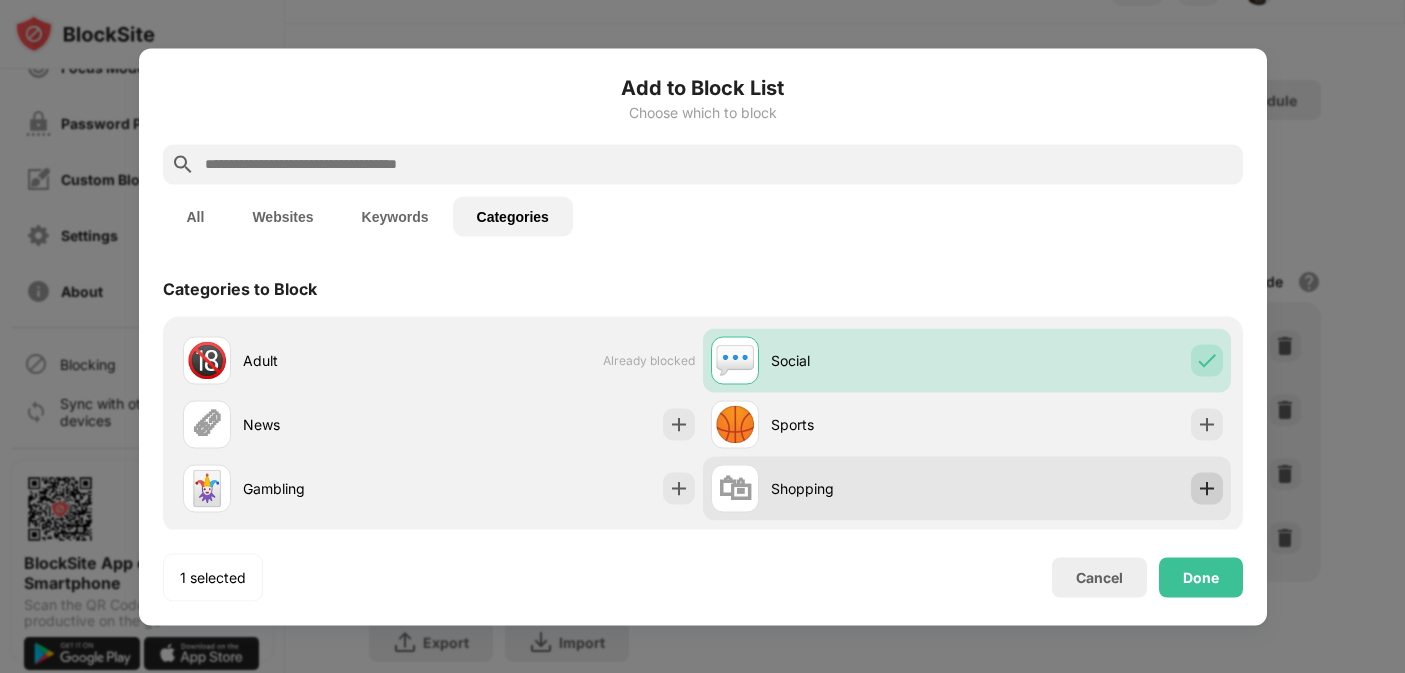 click at bounding box center (1207, 488) 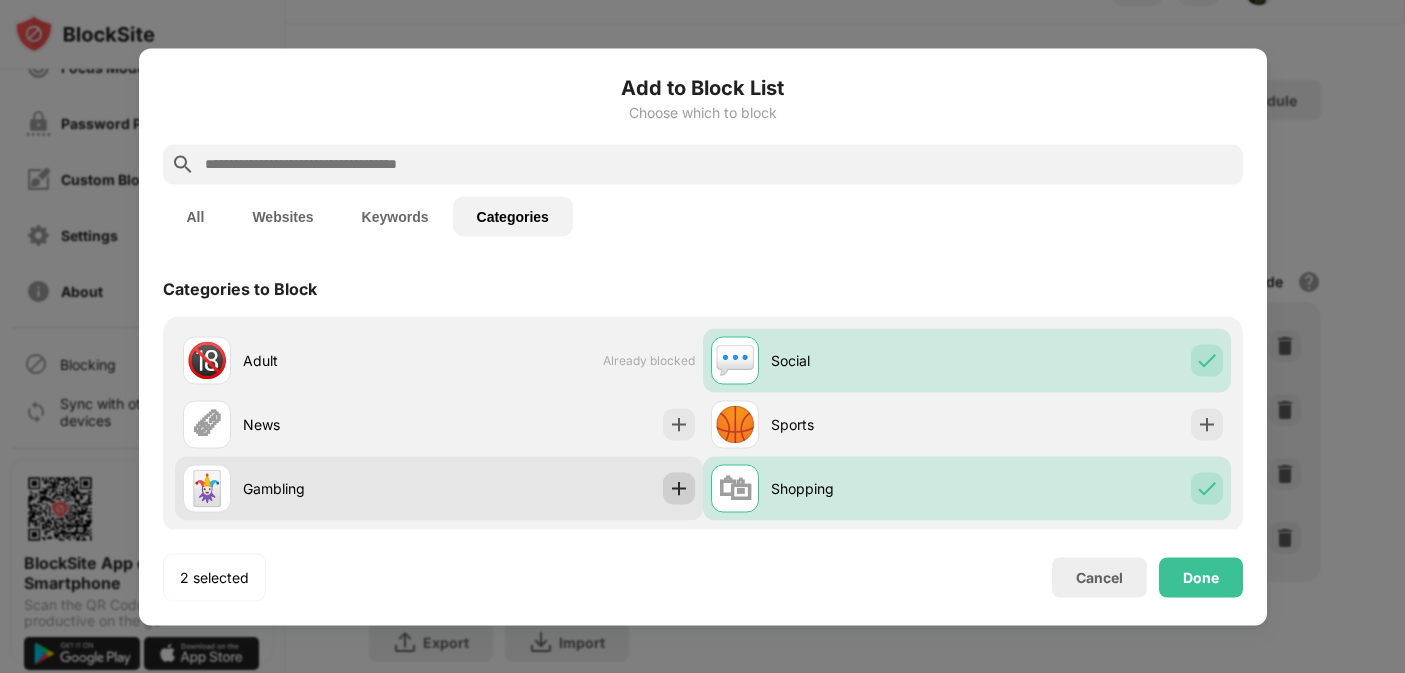 click at bounding box center (679, 488) 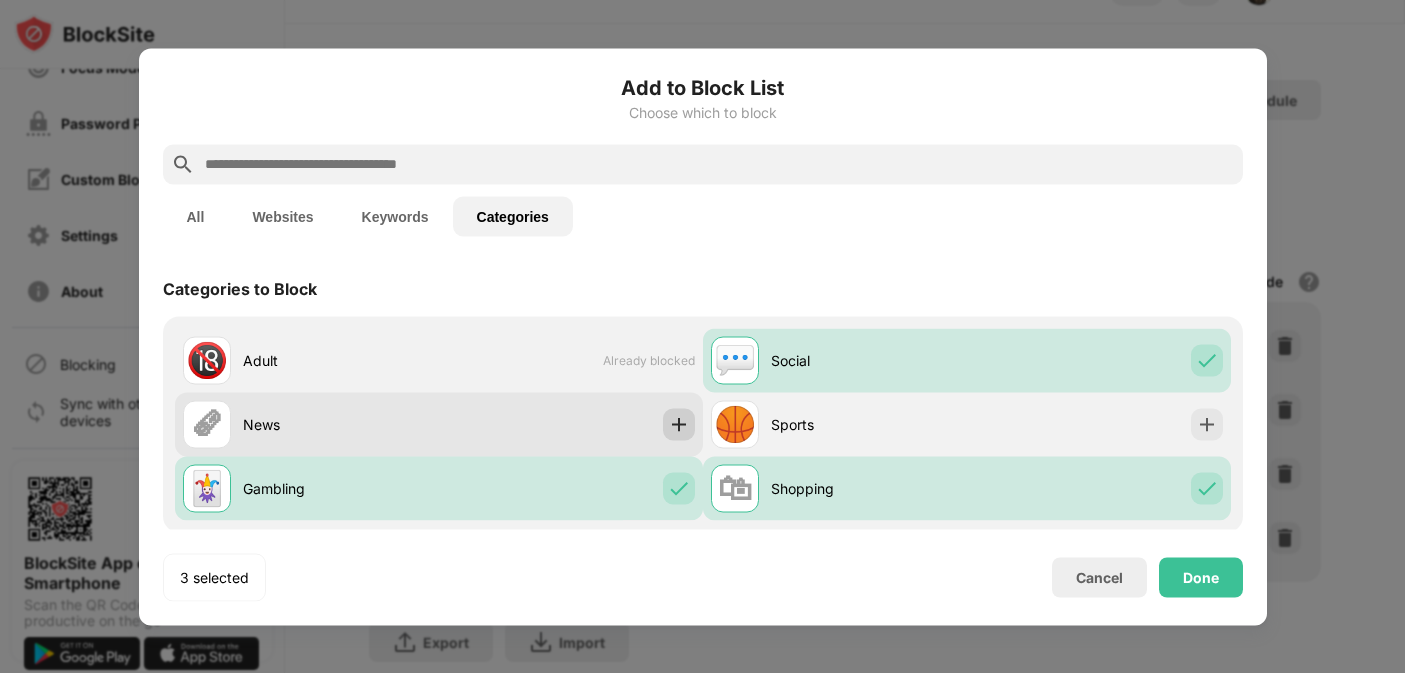 click at bounding box center (679, 424) 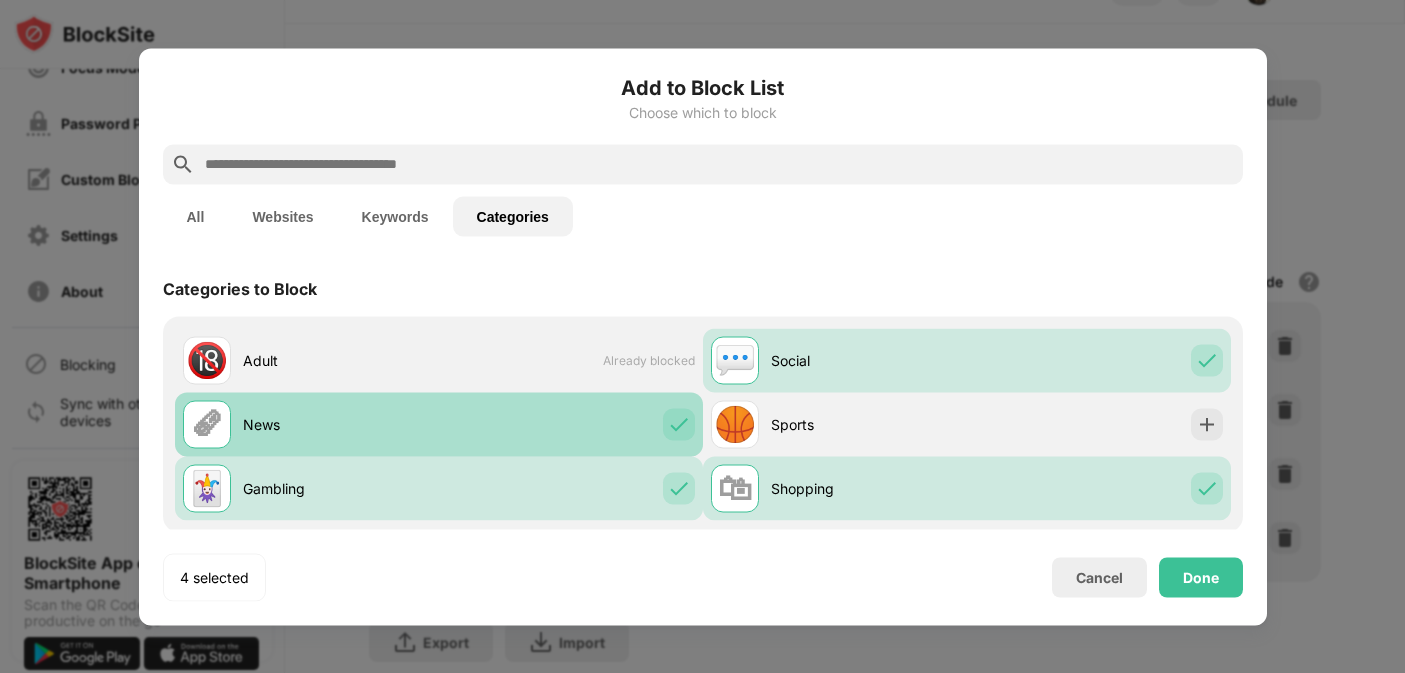 scroll, scrollTop: 27, scrollLeft: 0, axis: vertical 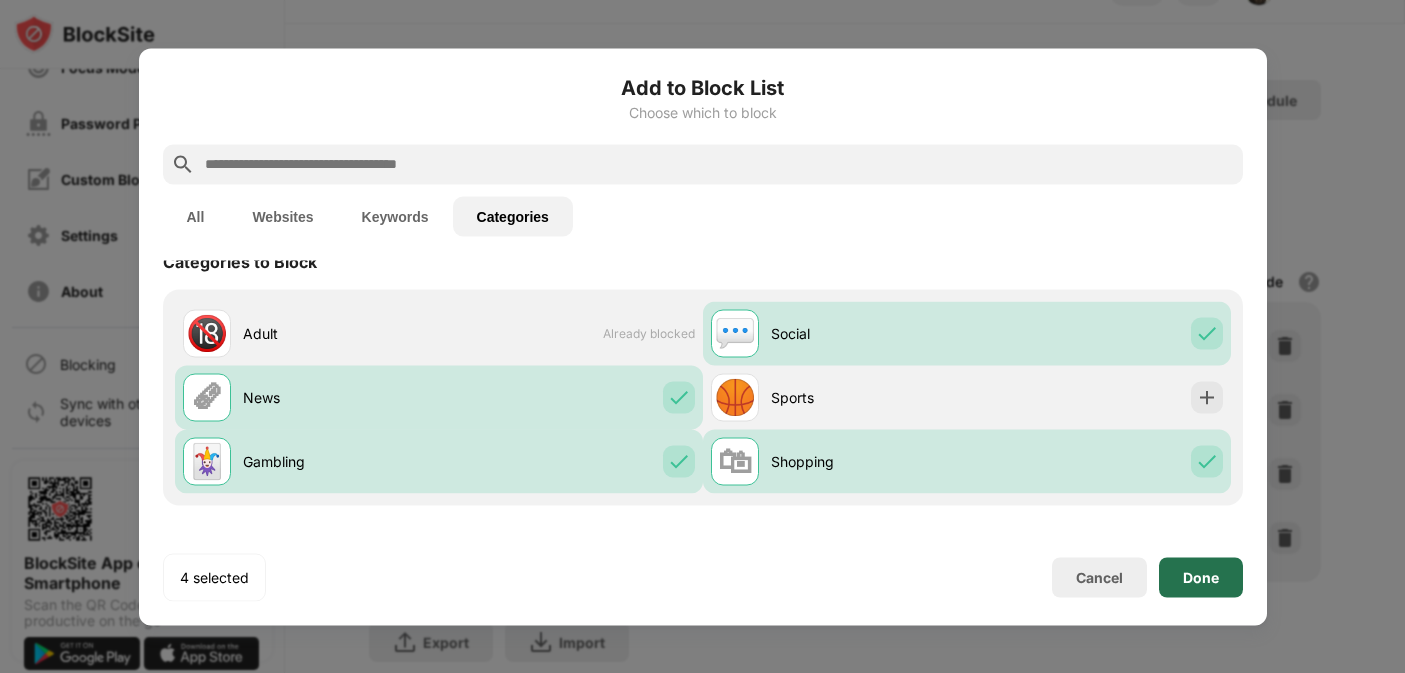 click on "Done" at bounding box center (1201, 577) 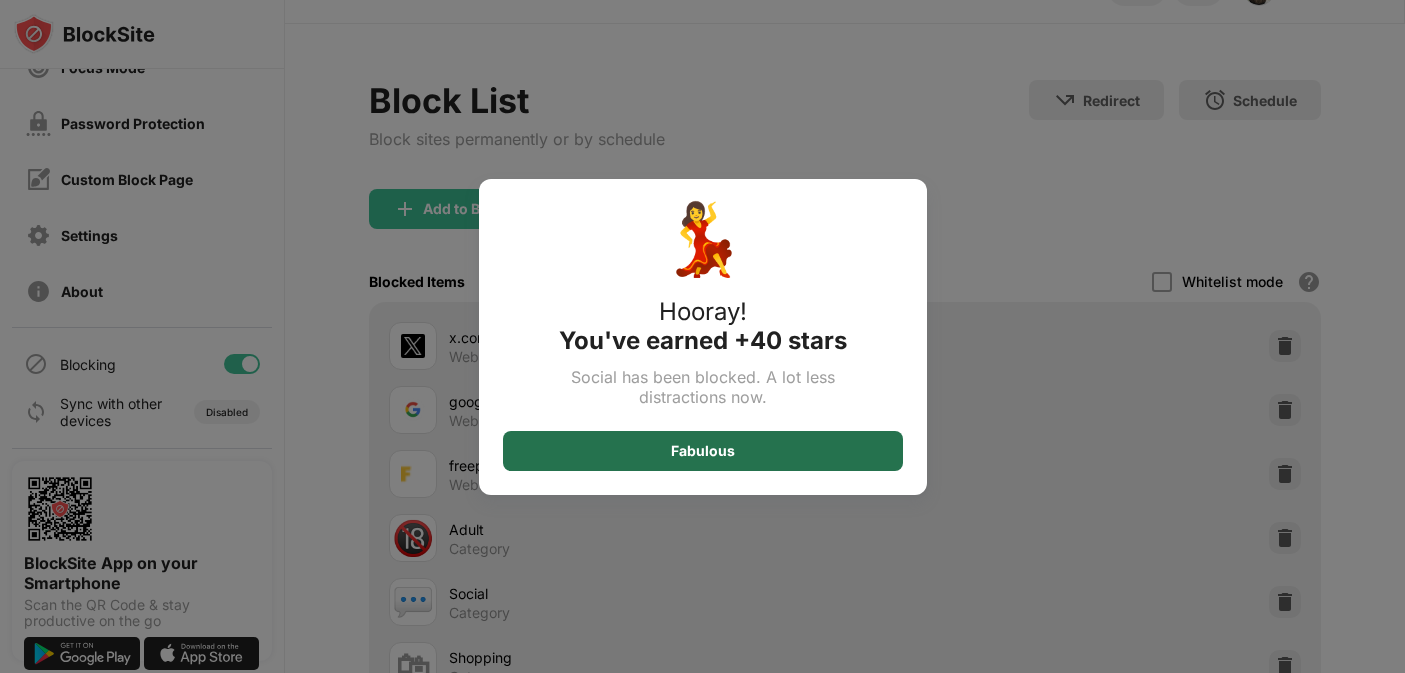 click on "Fabulous" at bounding box center [703, 451] 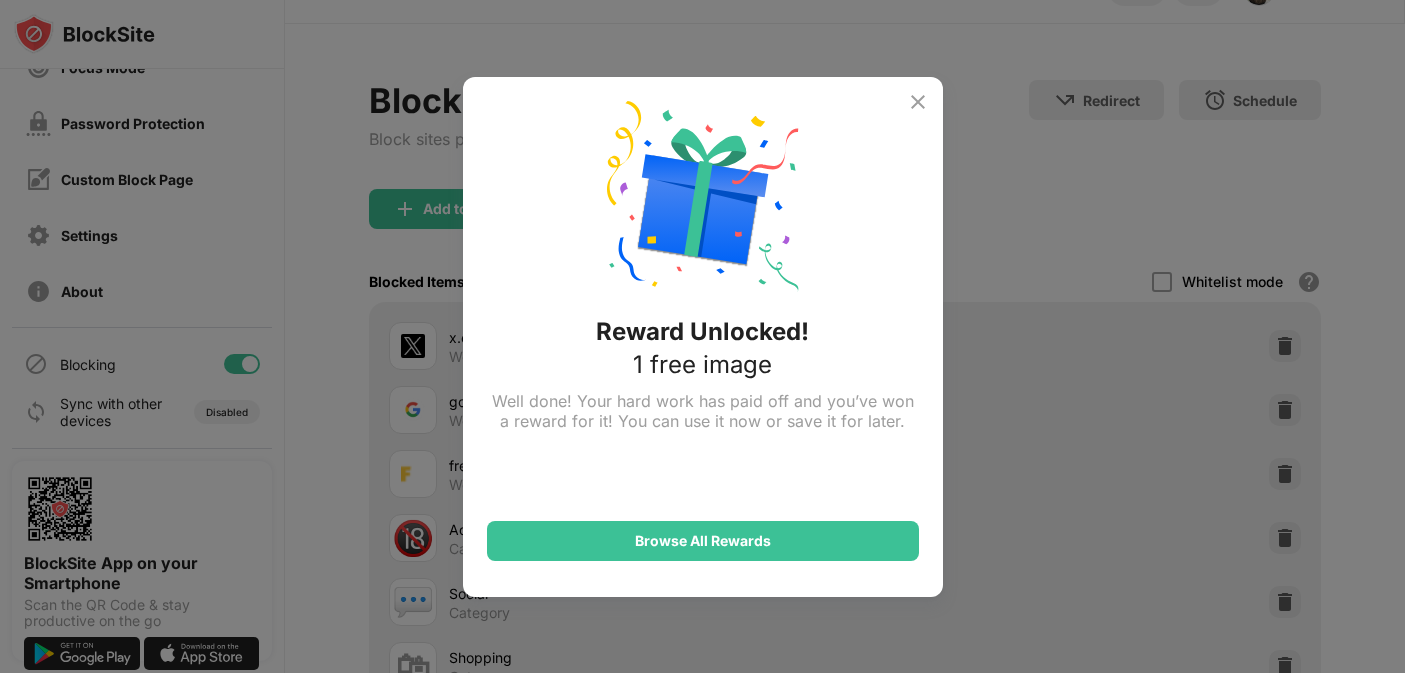 click at bounding box center (918, 102) 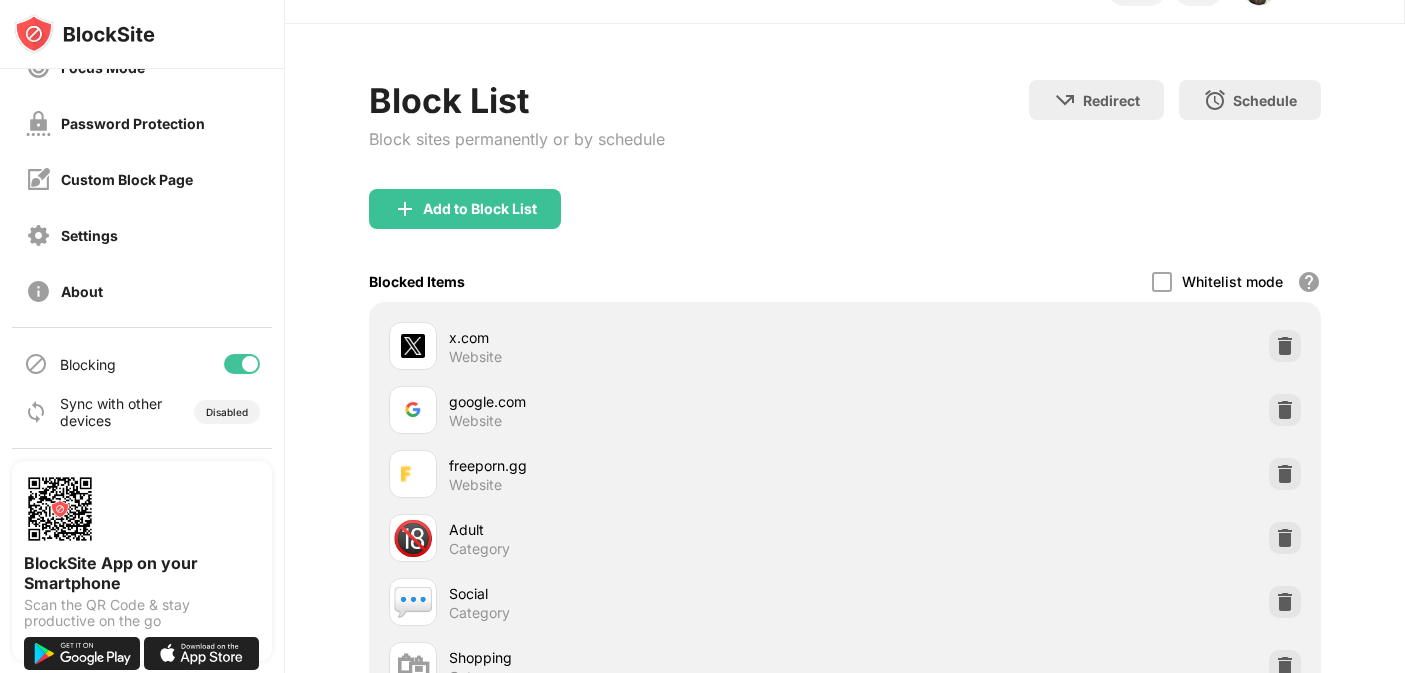 click on "Whitelist mode" at bounding box center (1232, 281) 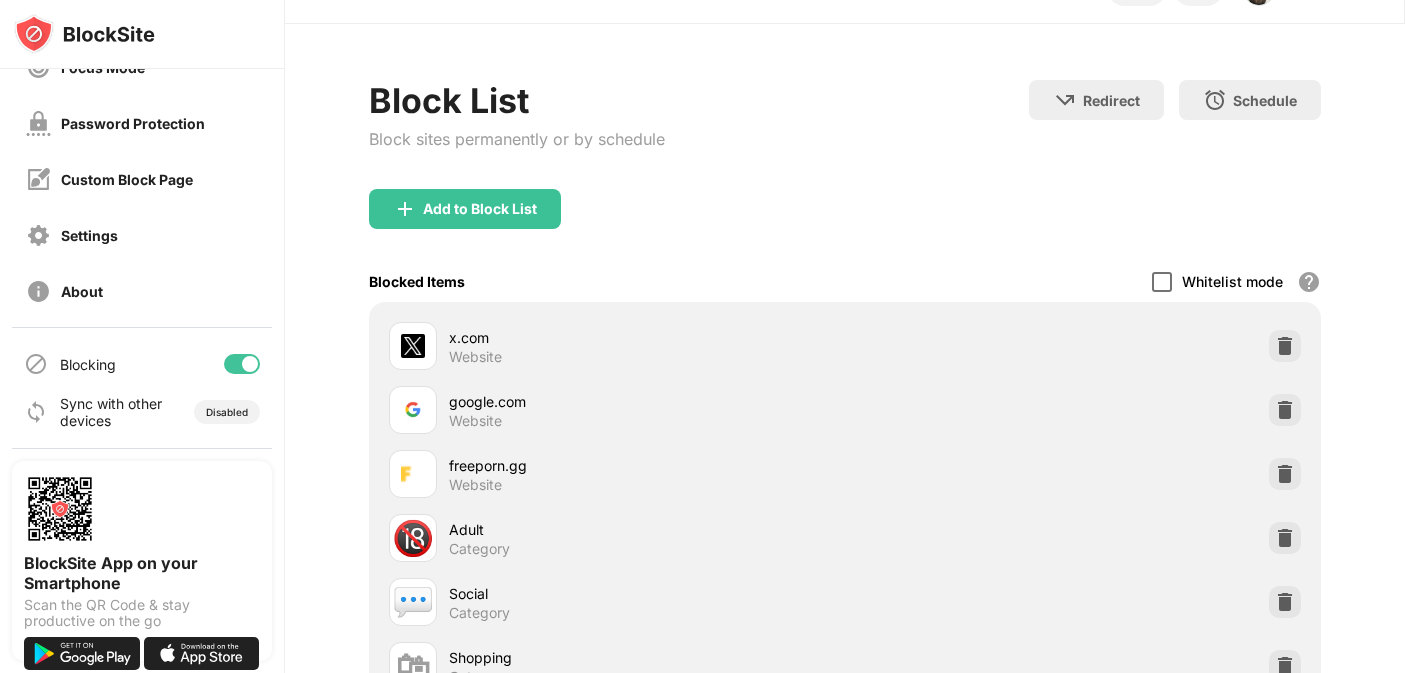 click at bounding box center [1162, 282] 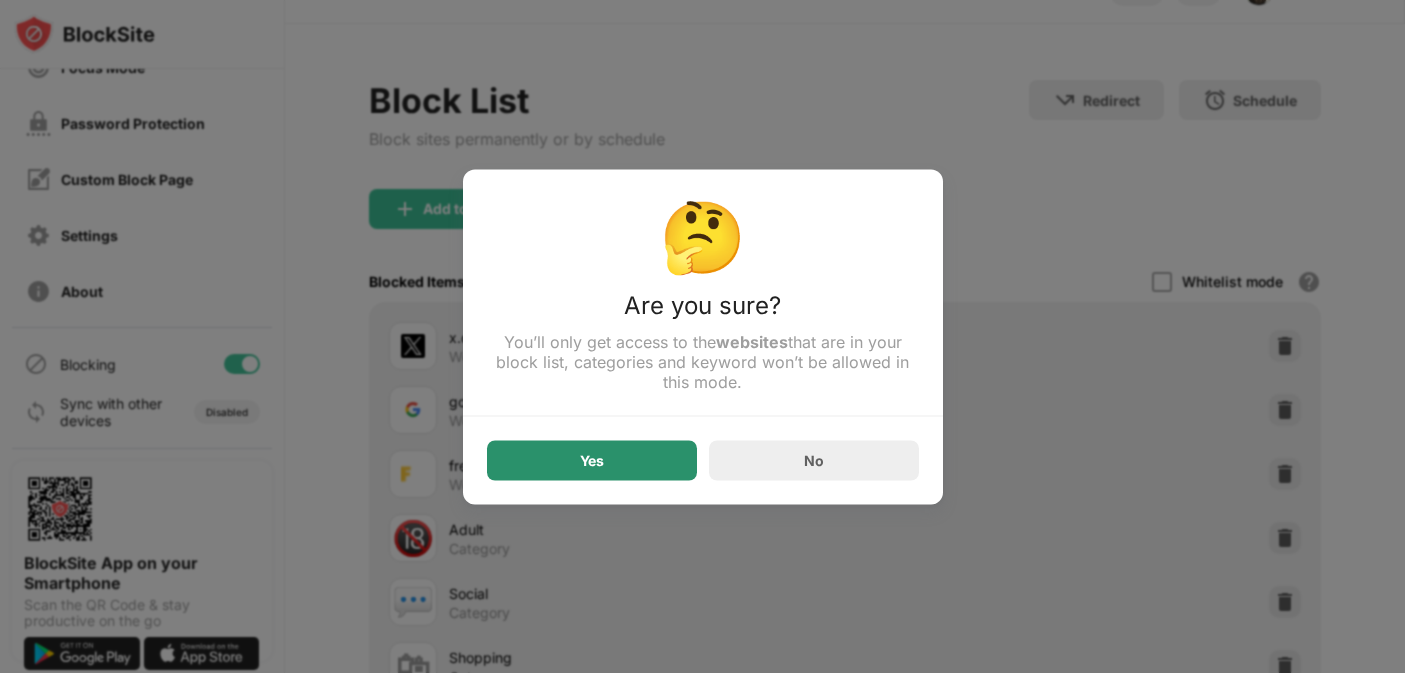 click on "Yes" at bounding box center (592, 460) 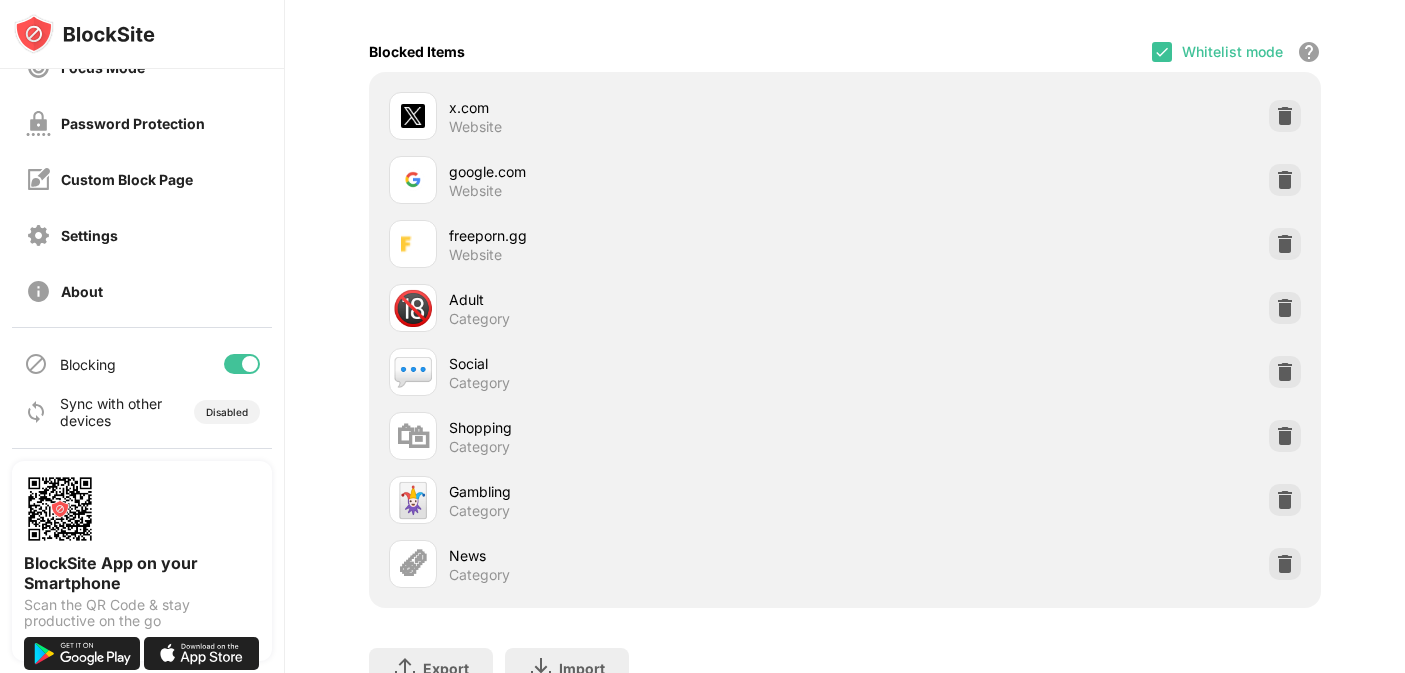 scroll, scrollTop: 0, scrollLeft: 0, axis: both 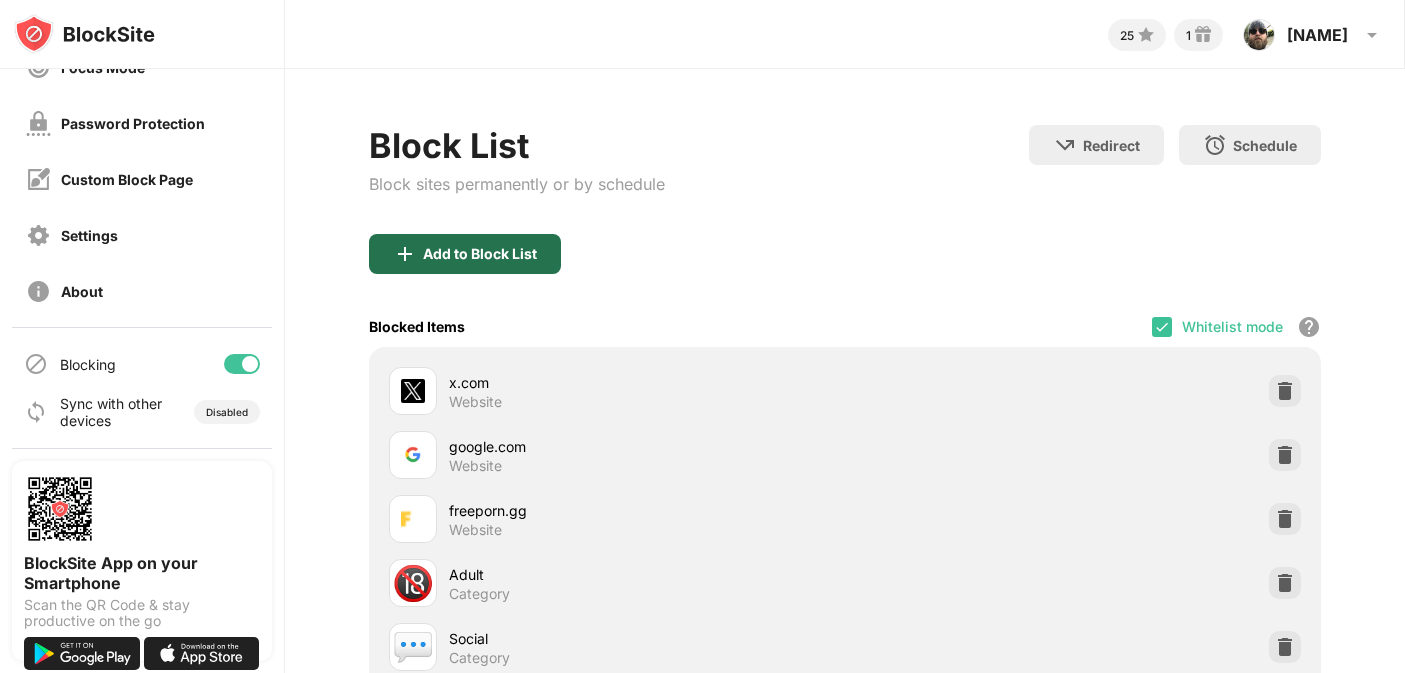 click on "Add to Block List" at bounding box center (480, 254) 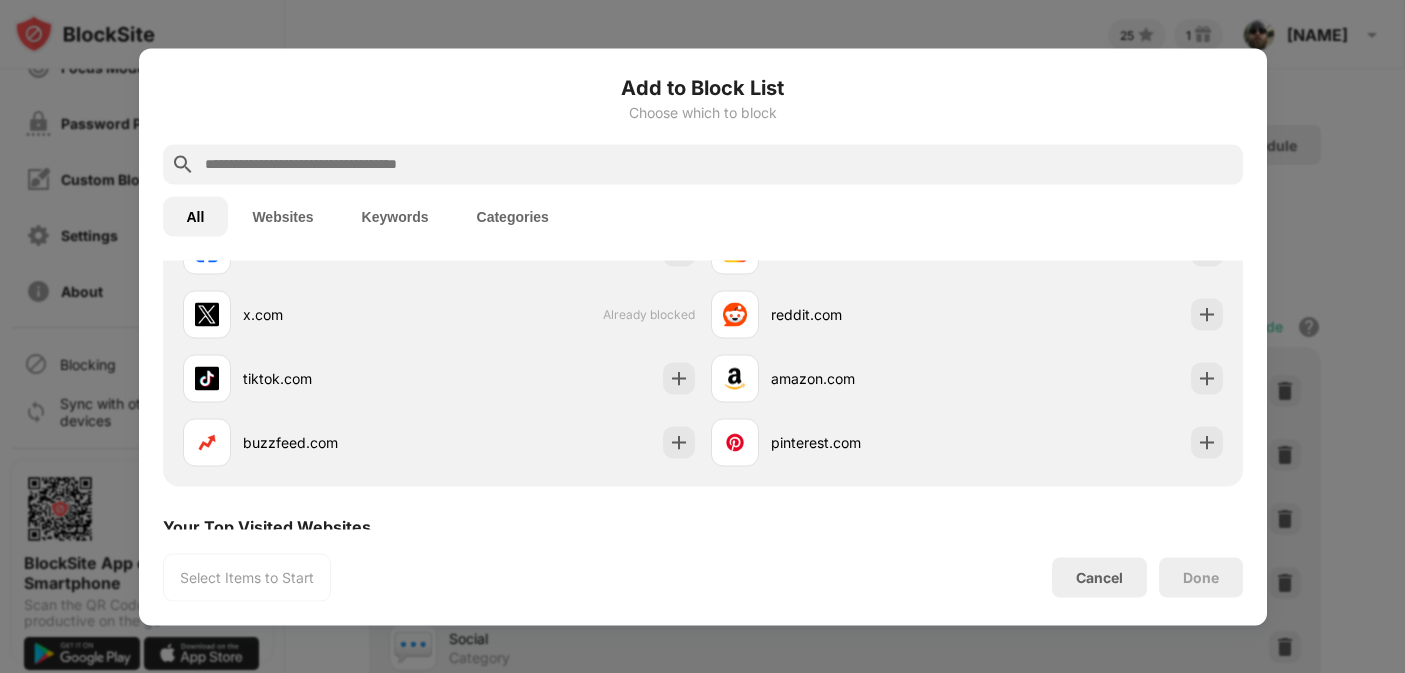scroll, scrollTop: 400, scrollLeft: 0, axis: vertical 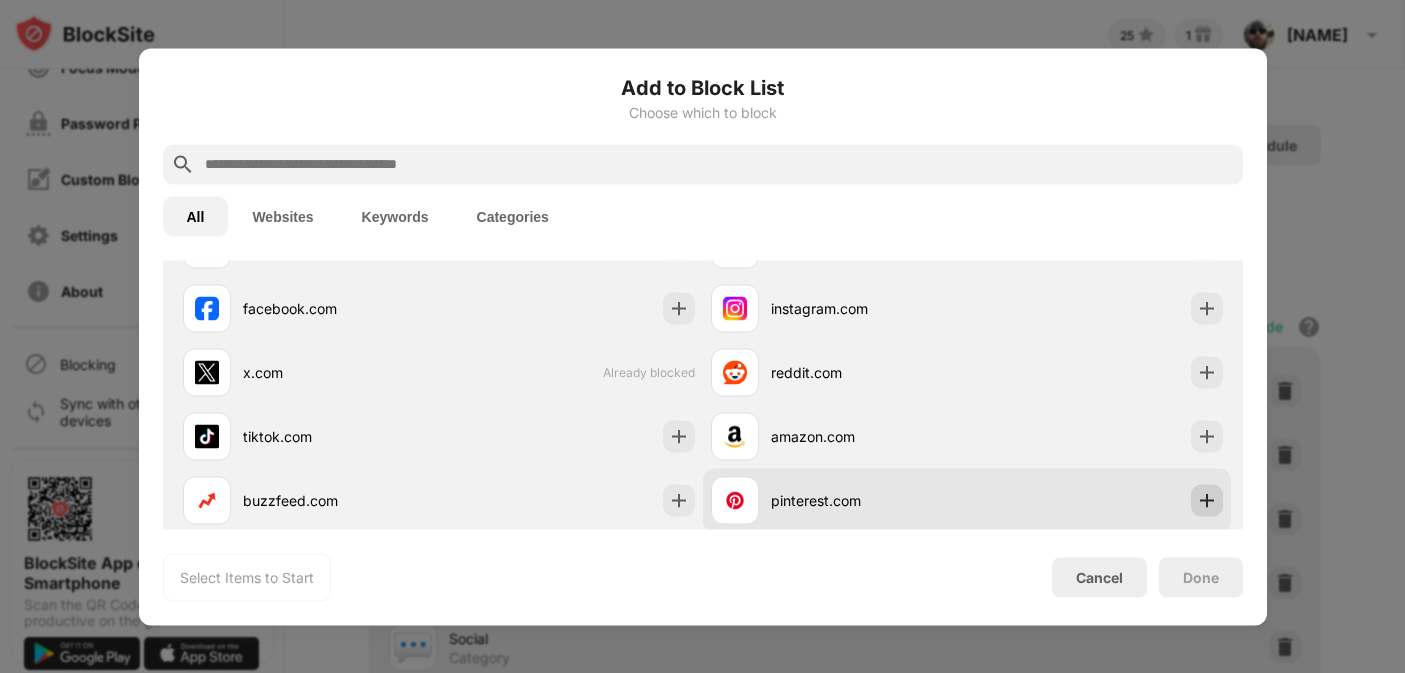 click at bounding box center (1207, 500) 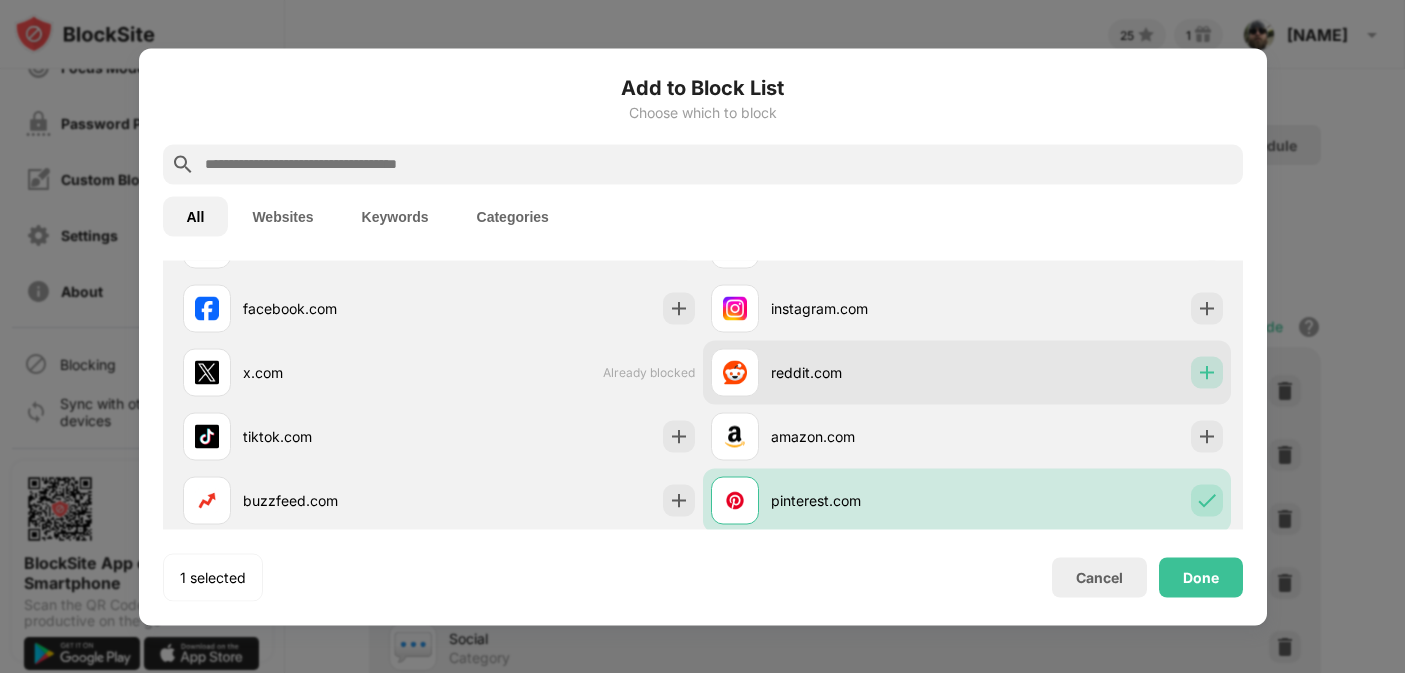 click at bounding box center (1207, 372) 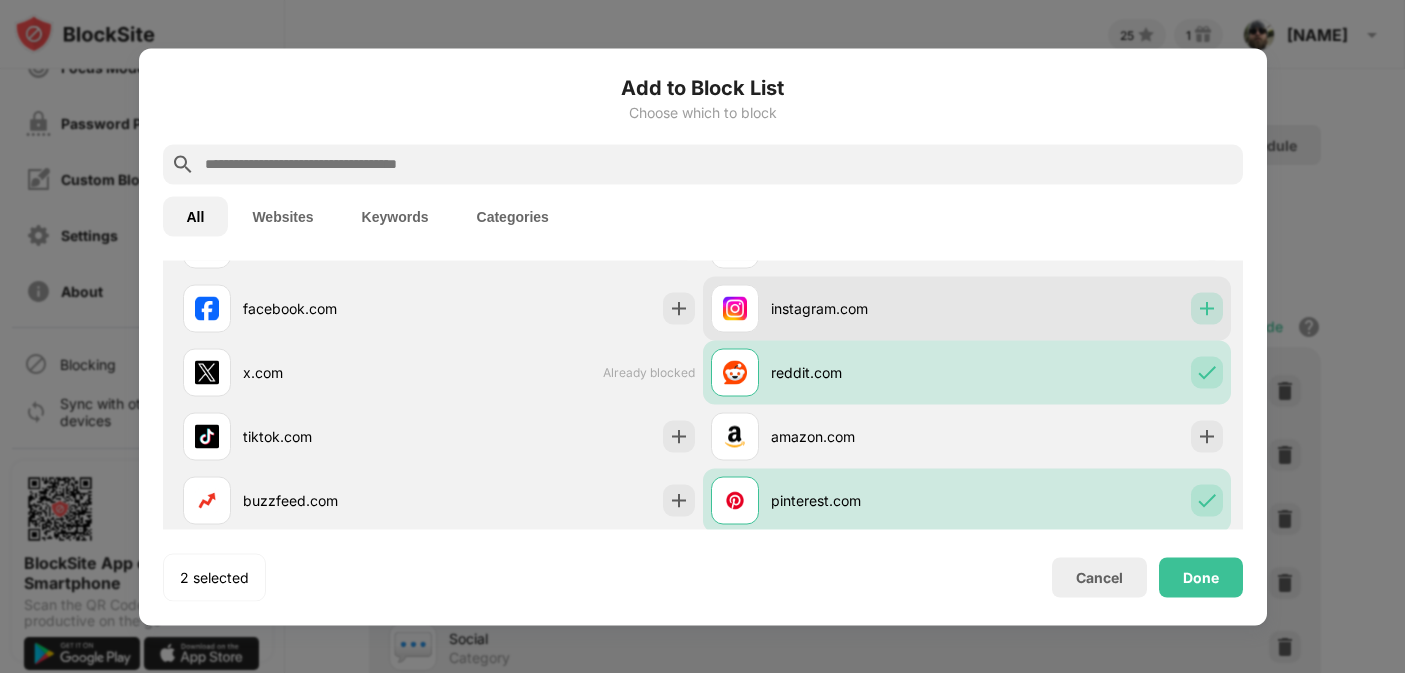 click at bounding box center (1207, 308) 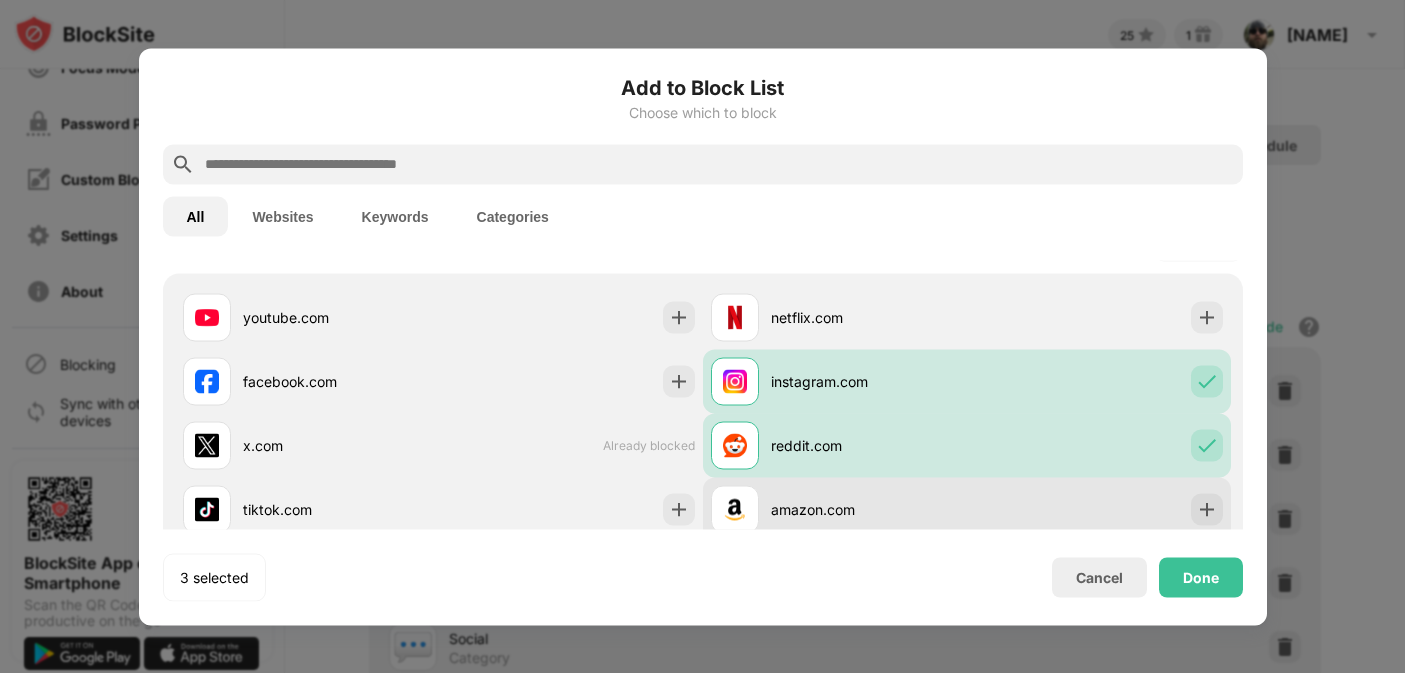 scroll, scrollTop: 309, scrollLeft: 0, axis: vertical 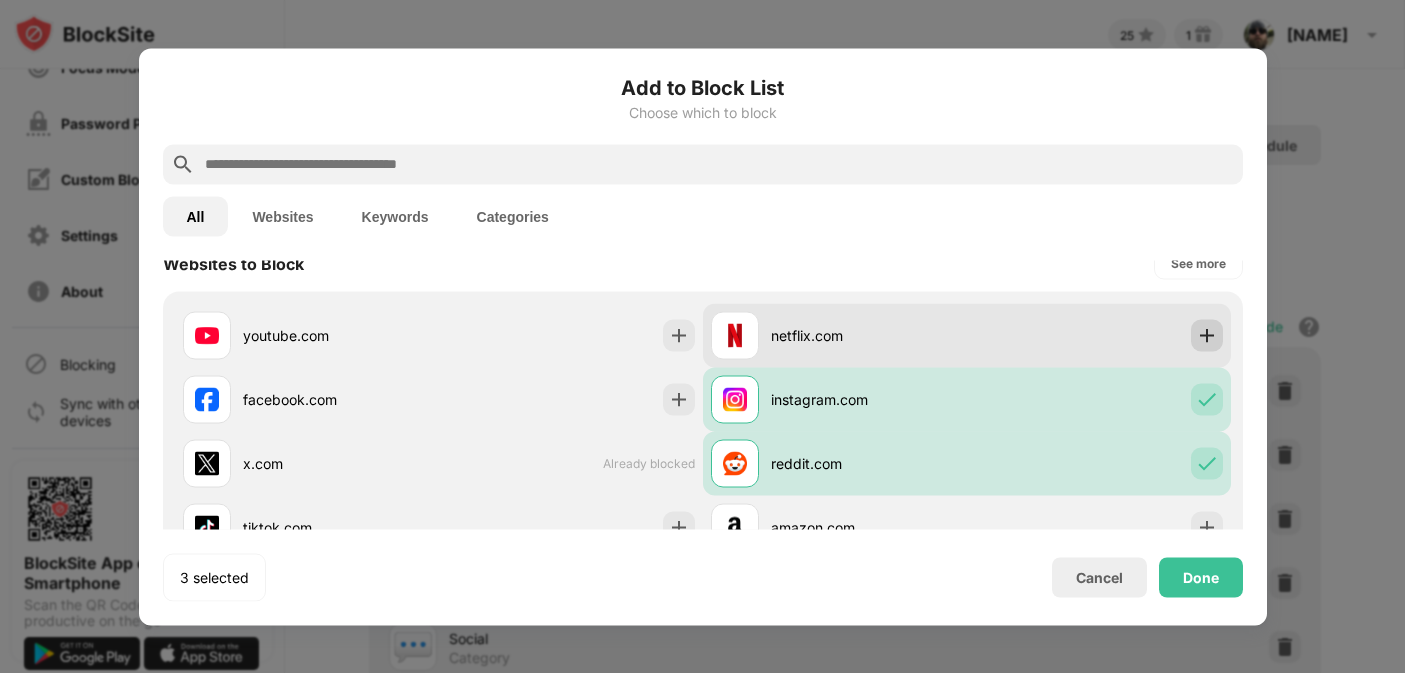 click at bounding box center [1207, 335] 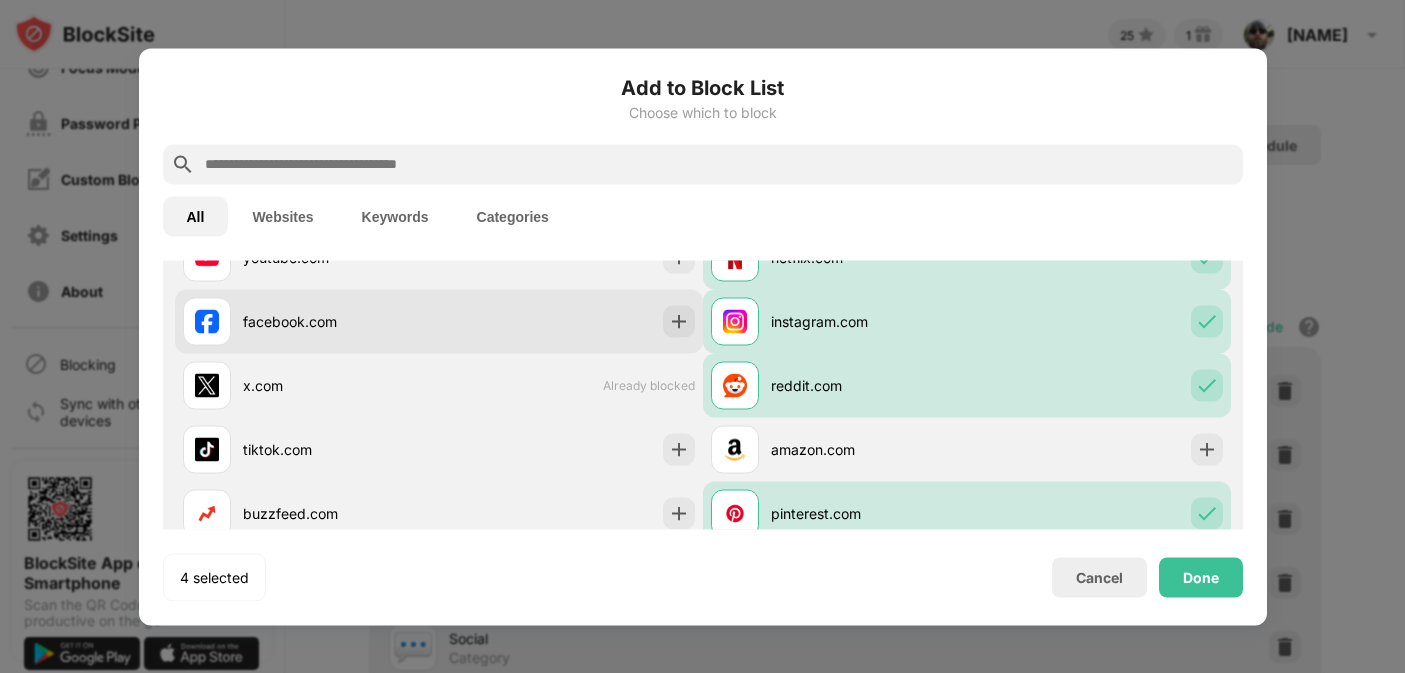 scroll, scrollTop: 422, scrollLeft: 0, axis: vertical 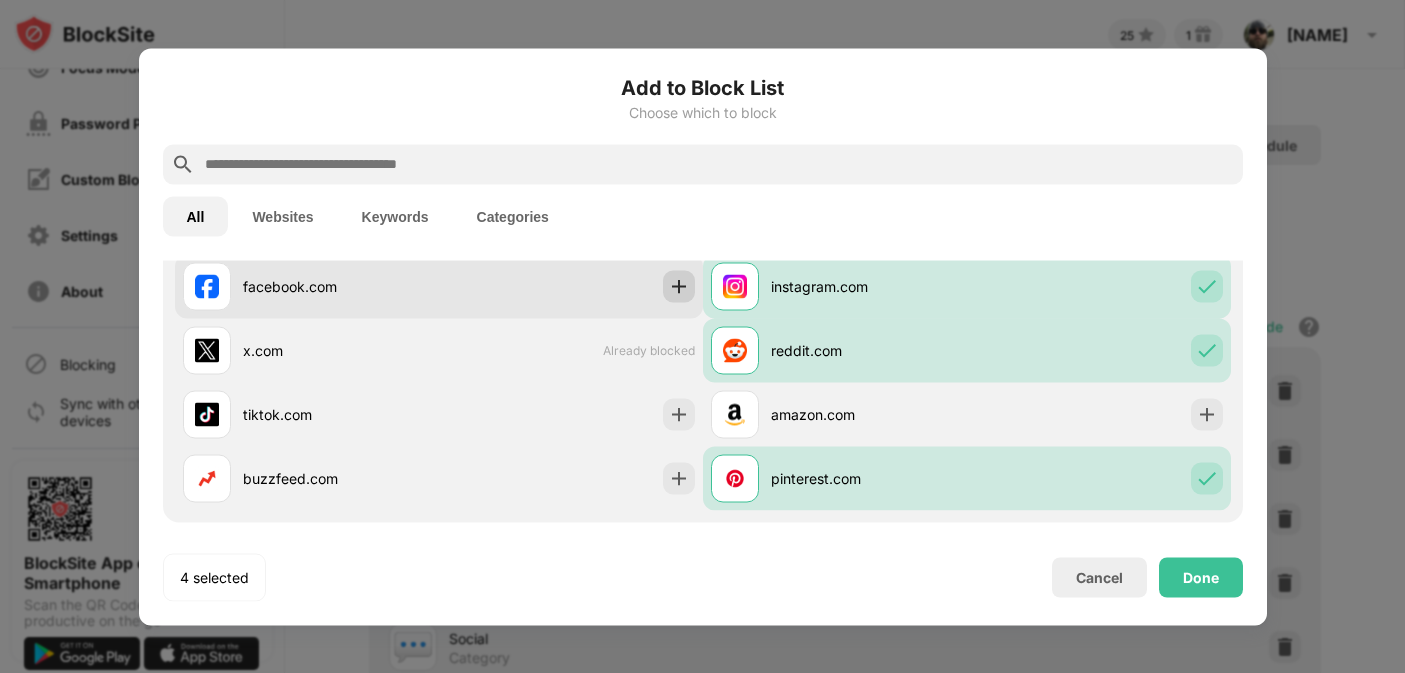 click at bounding box center (679, 286) 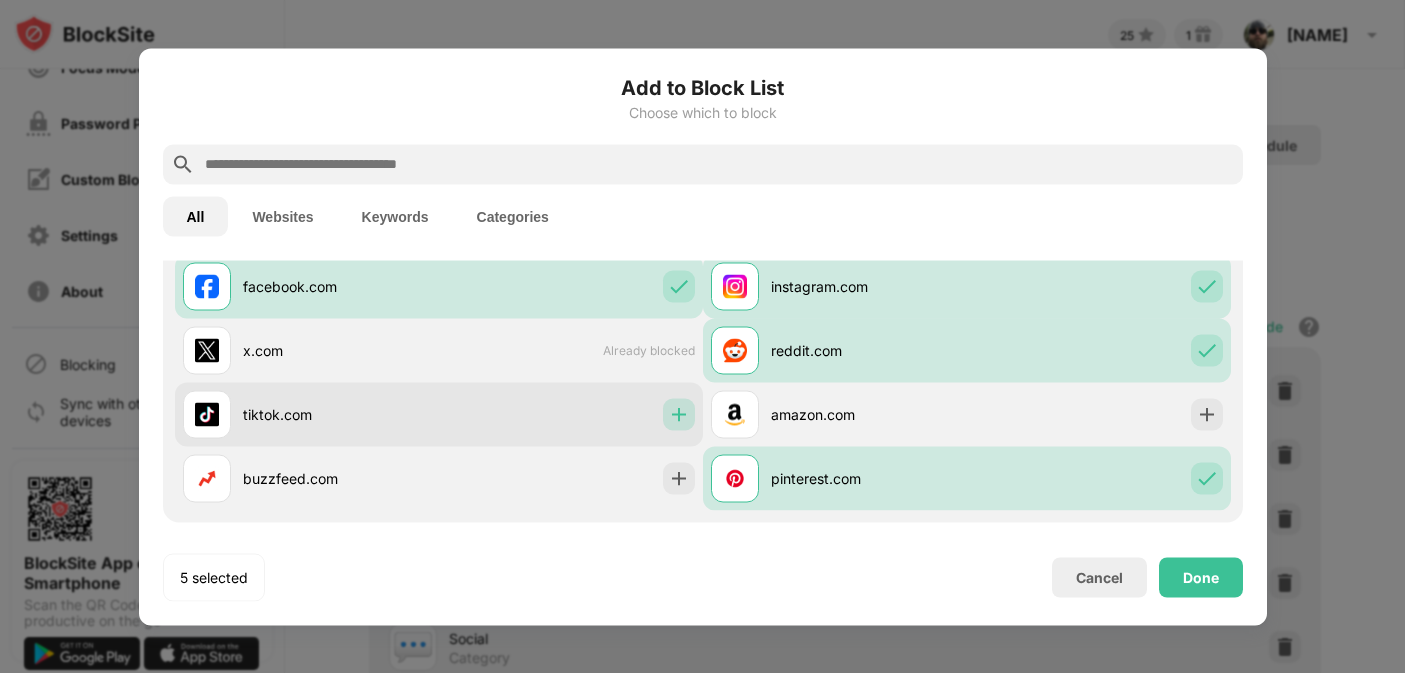 click at bounding box center (679, 414) 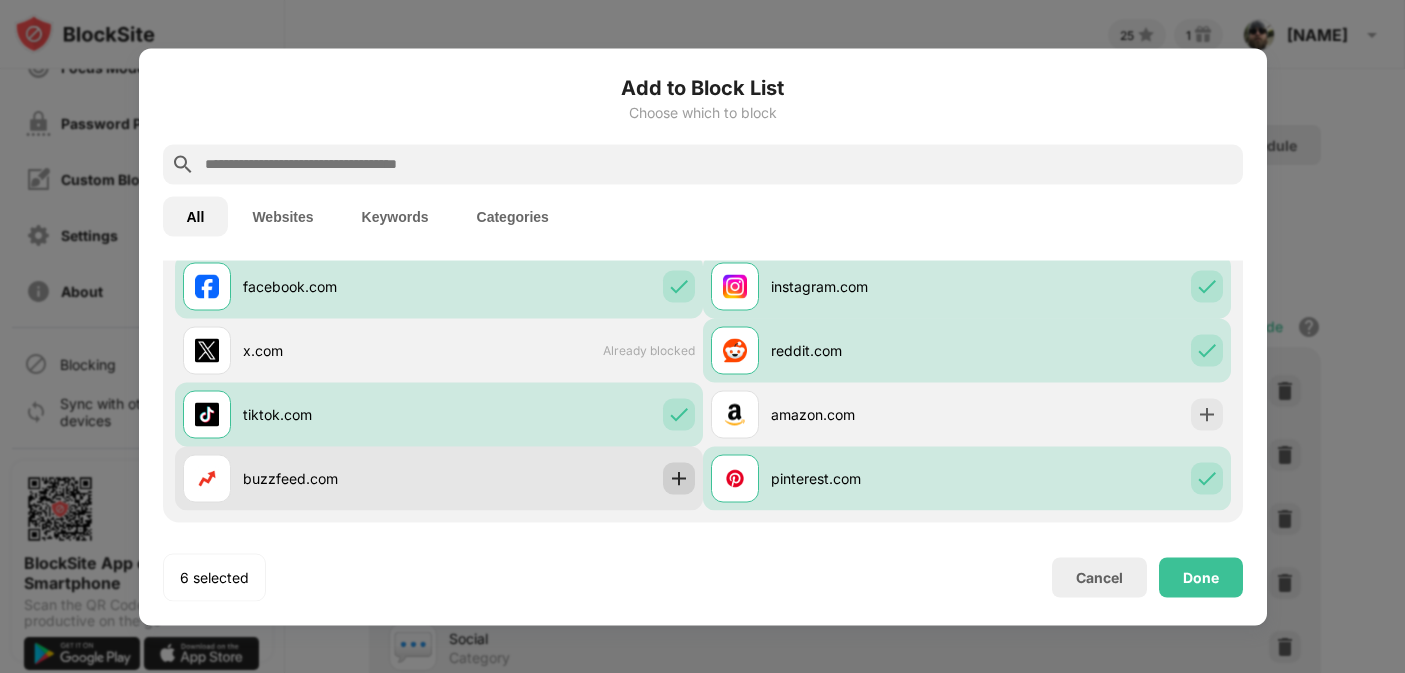 click at bounding box center [679, 478] 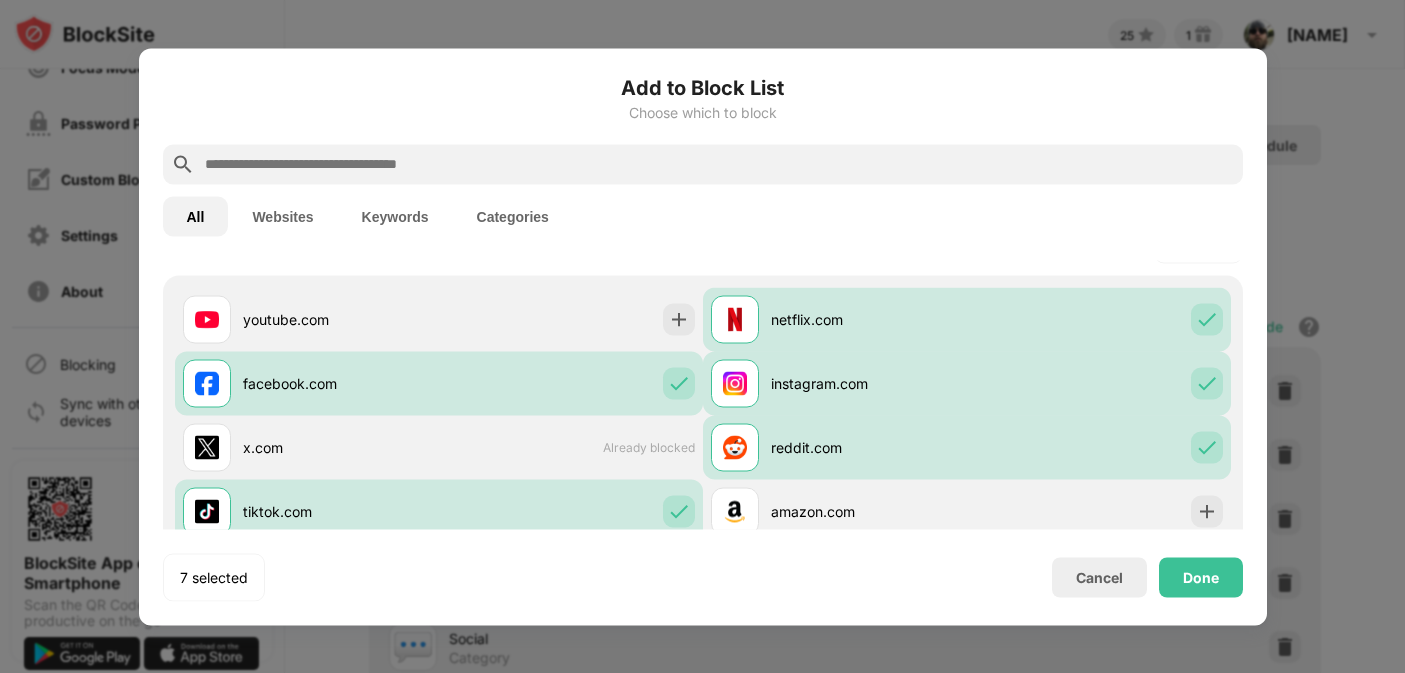 scroll, scrollTop: 314, scrollLeft: 0, axis: vertical 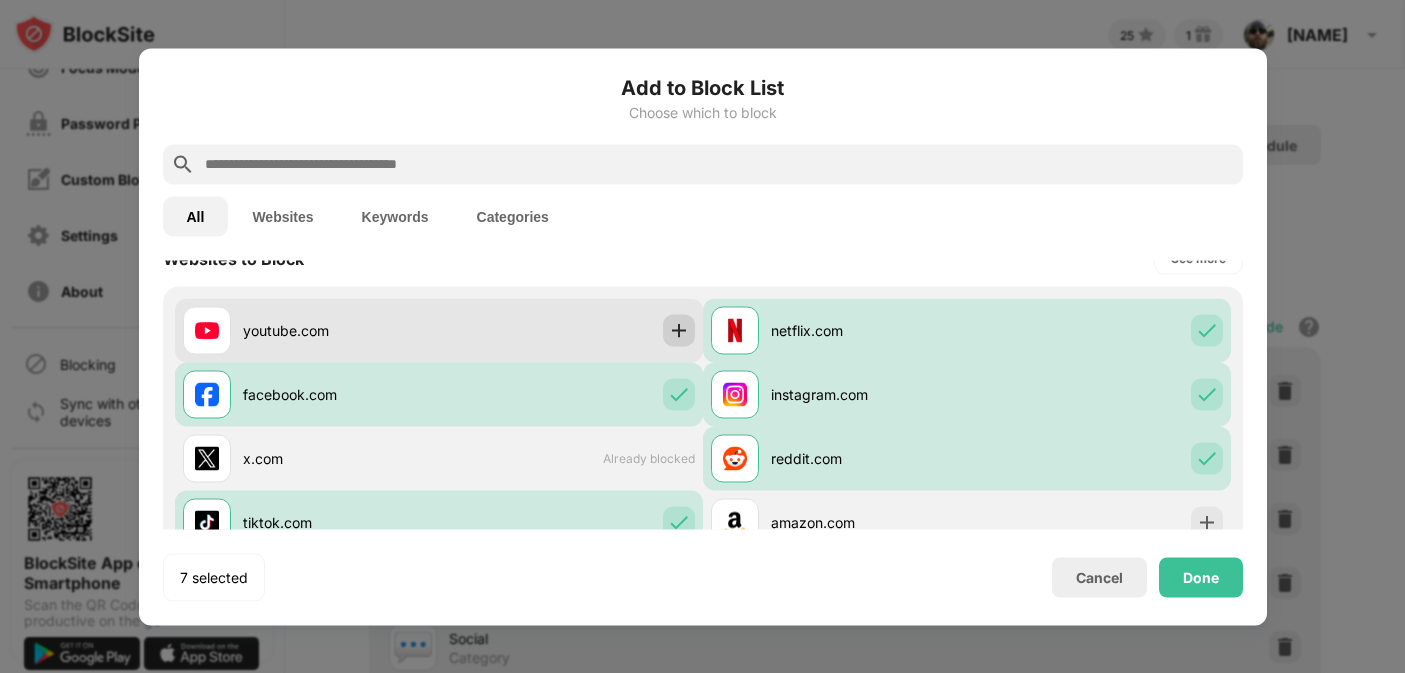 click at bounding box center (679, 330) 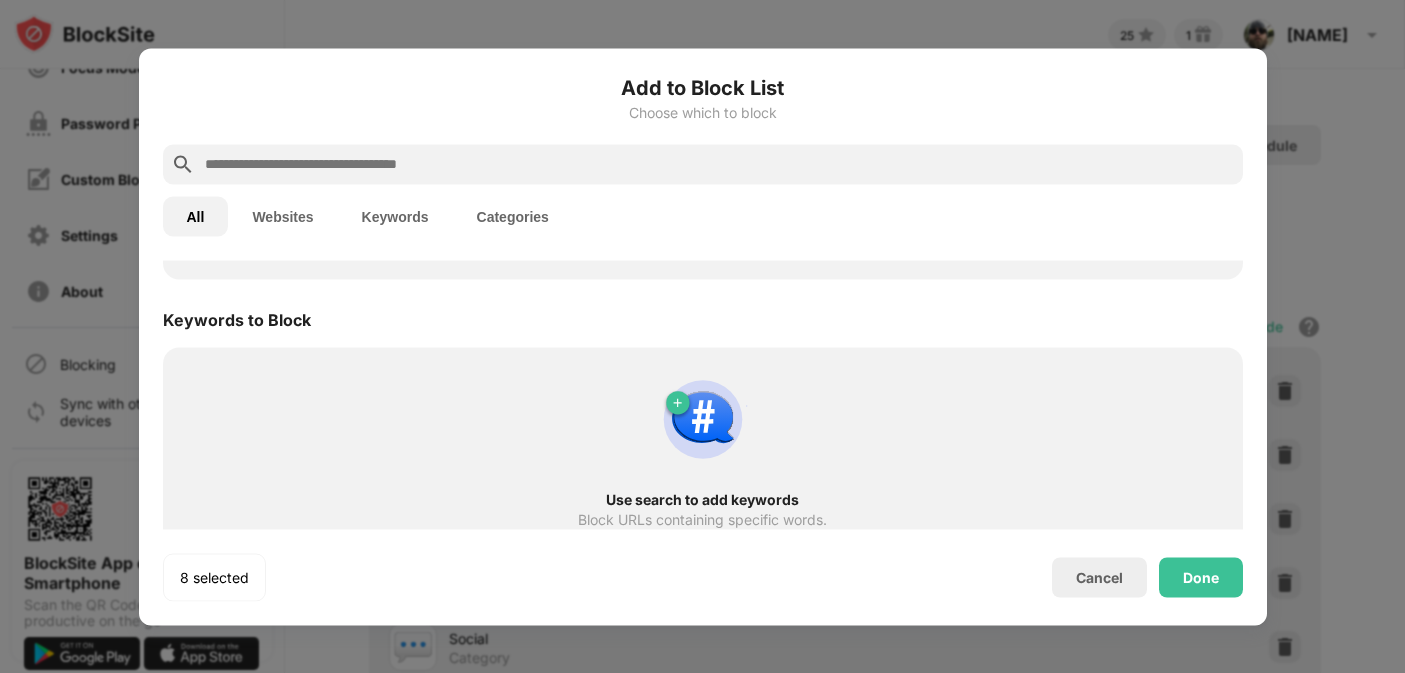 scroll, scrollTop: 1015, scrollLeft: 0, axis: vertical 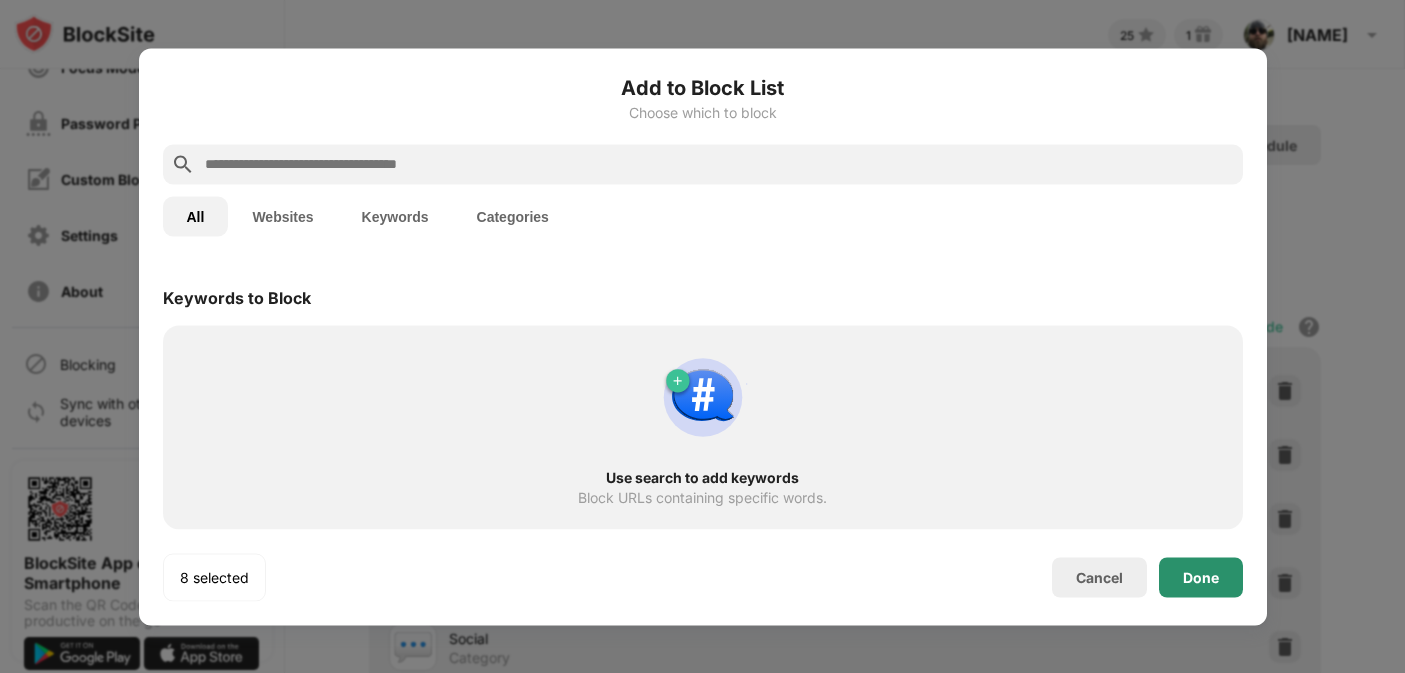click on "Done" at bounding box center [1201, 577] 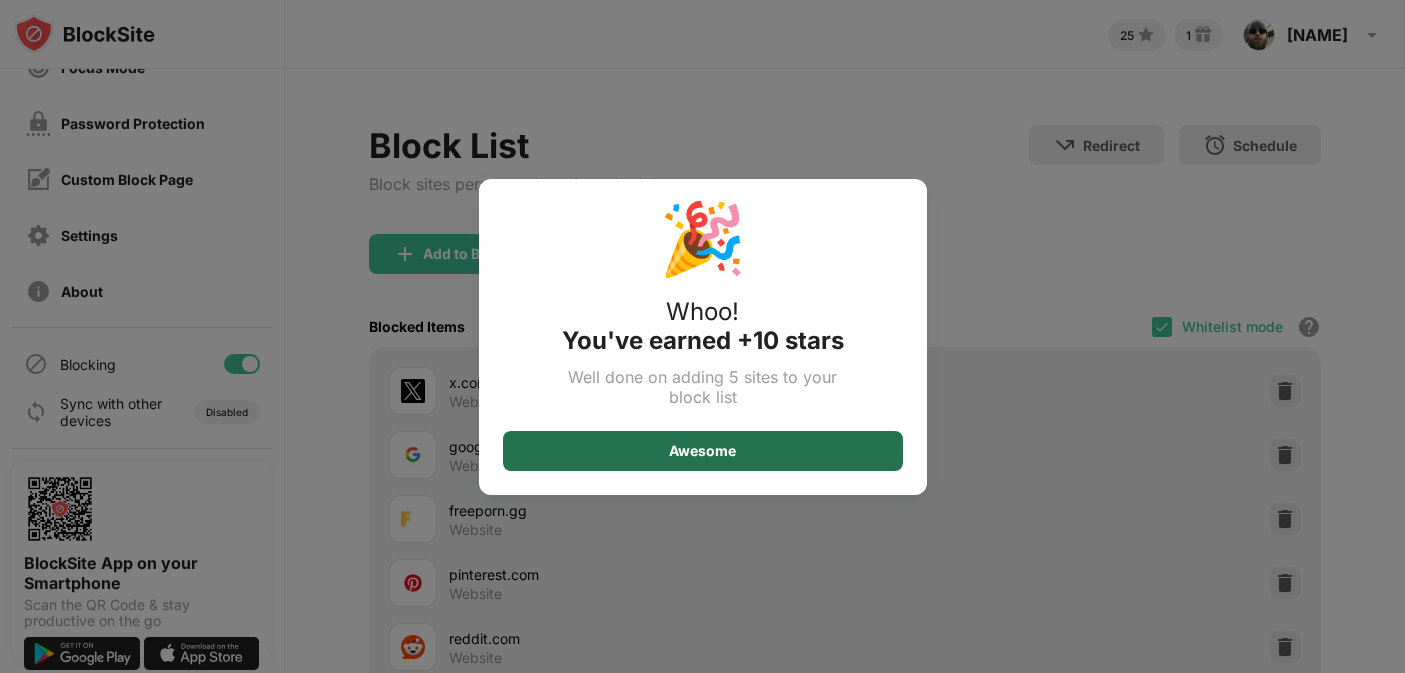 click on "Awesome" at bounding box center (703, 451) 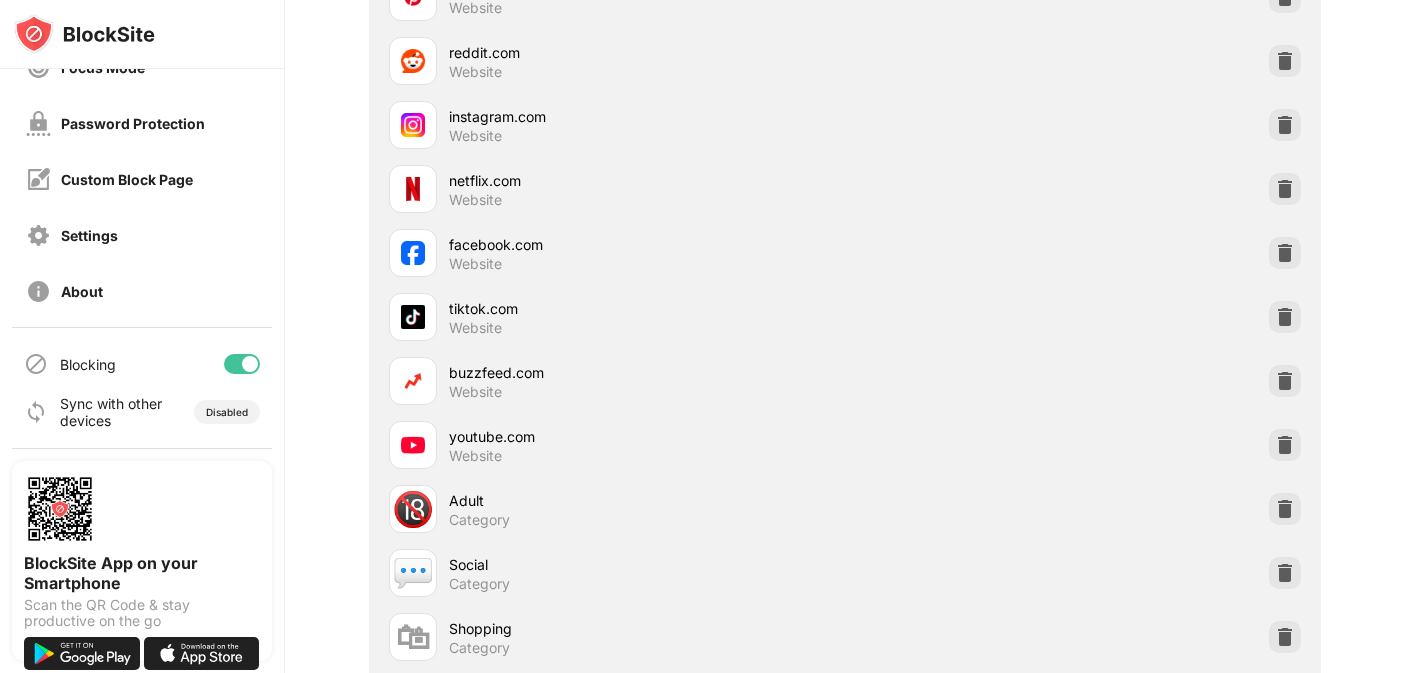 scroll, scrollTop: 0, scrollLeft: 0, axis: both 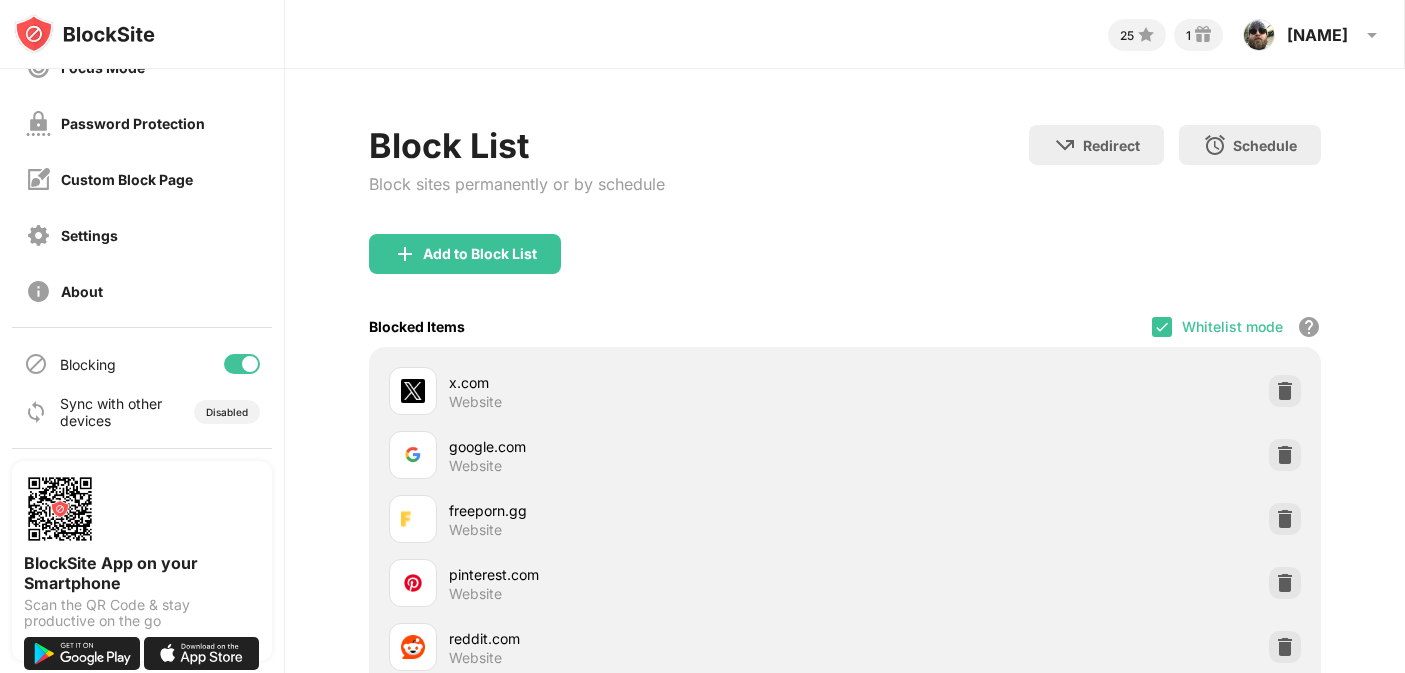 click on "Whitelist mode" at bounding box center (1232, 326) 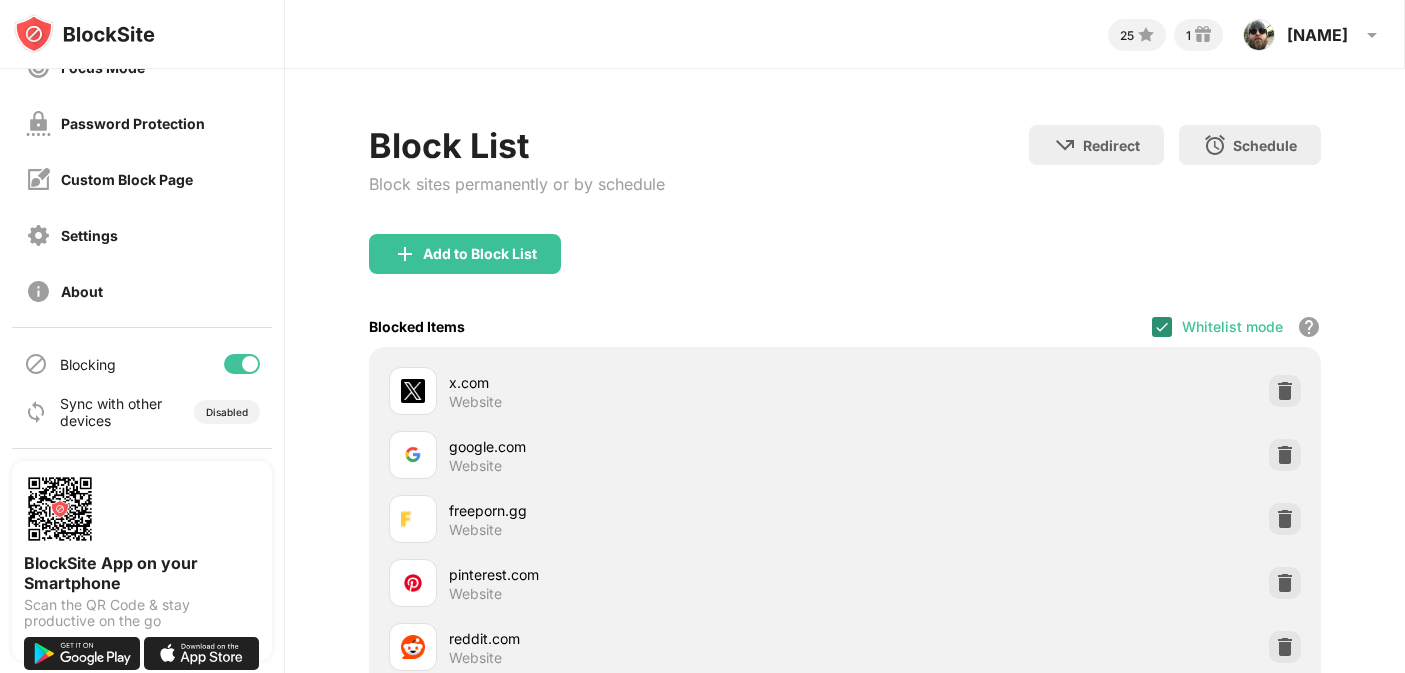 click at bounding box center [1162, 327] 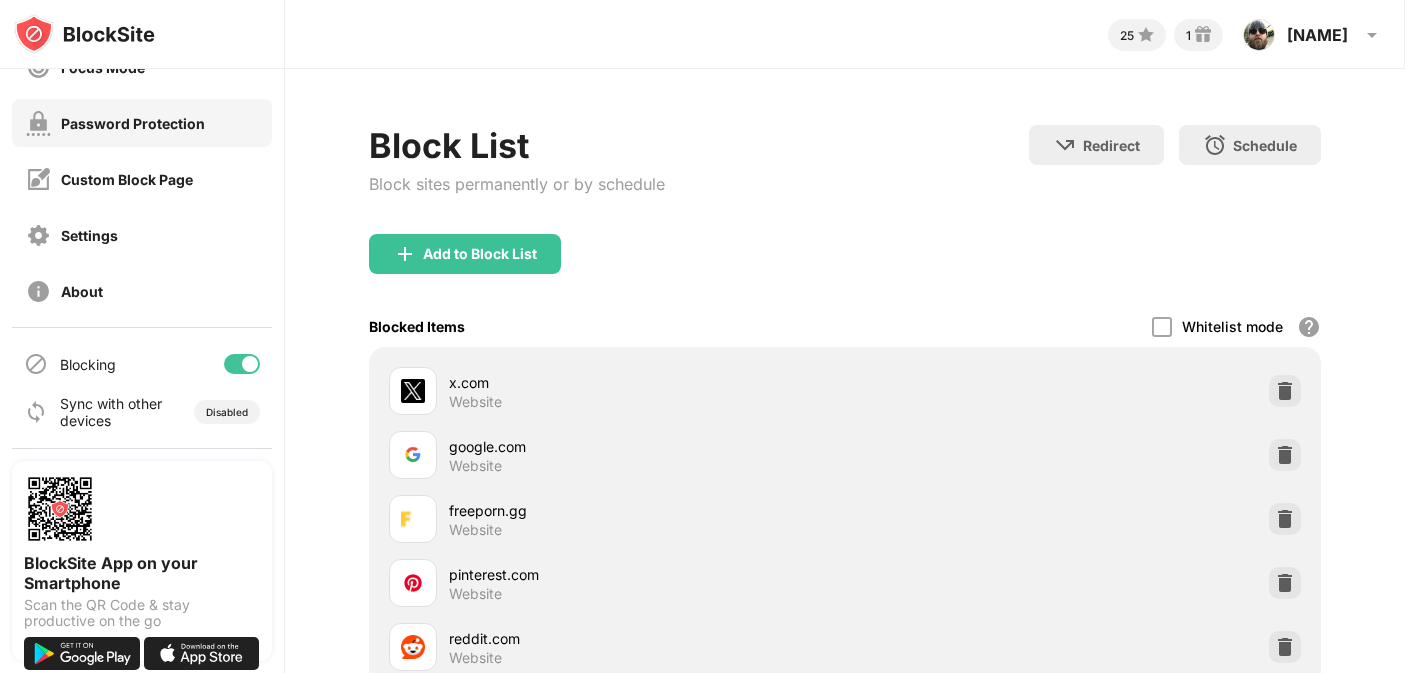 click on "Password Protection" at bounding box center (142, 123) 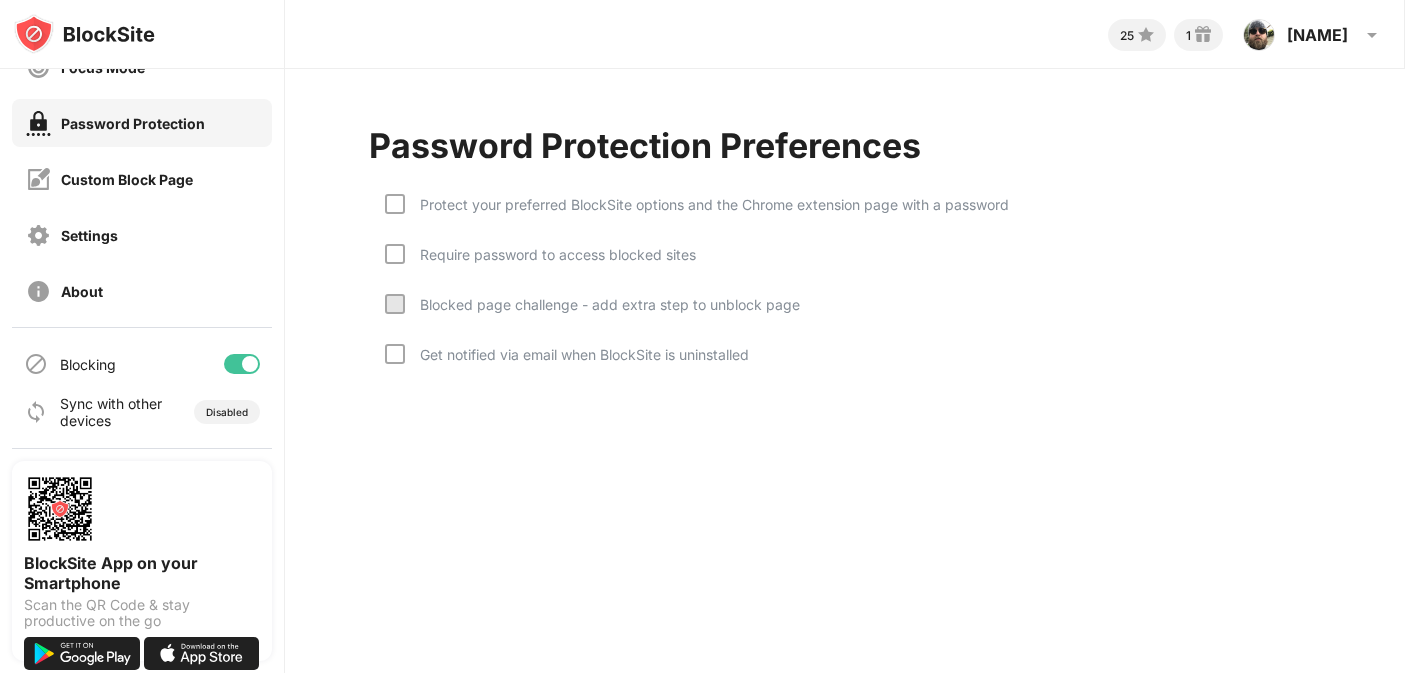 click on "Protect your preferred BlockSite options and the Chrome extension page with a password" at bounding box center (707, 204) 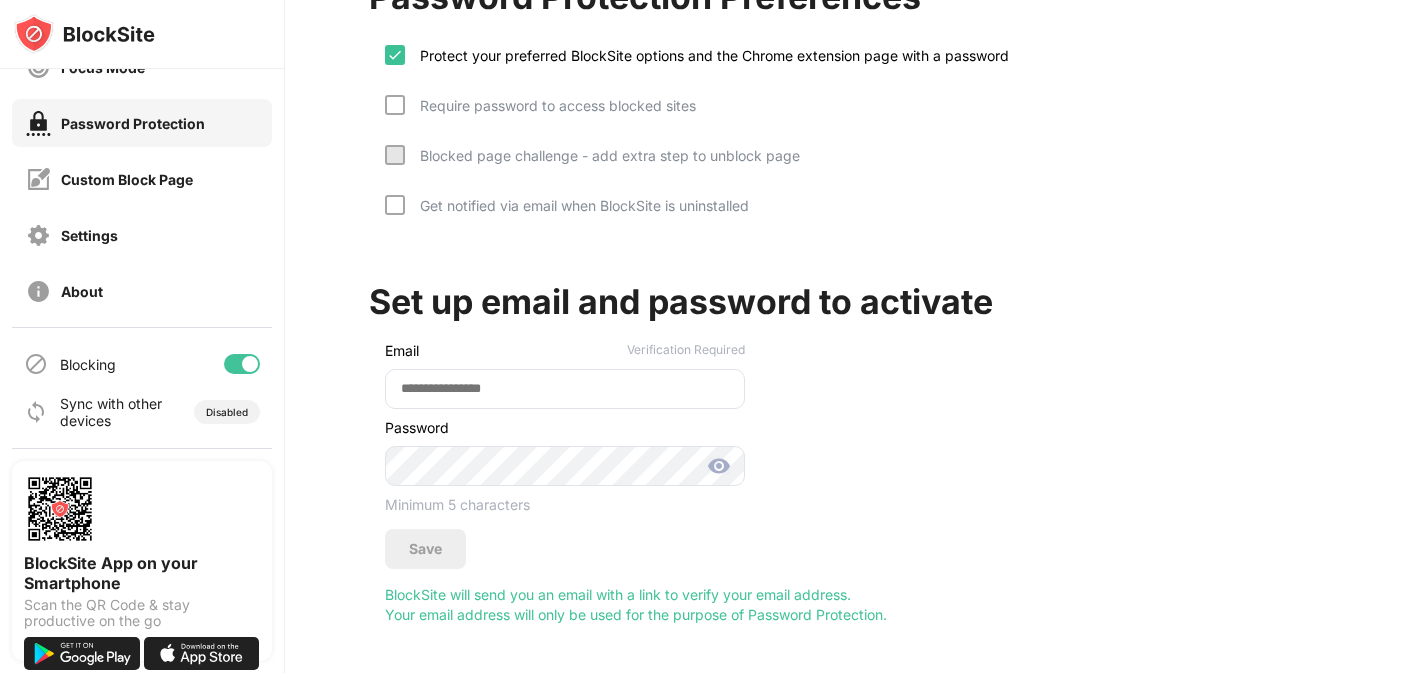 scroll, scrollTop: 156, scrollLeft: 0, axis: vertical 